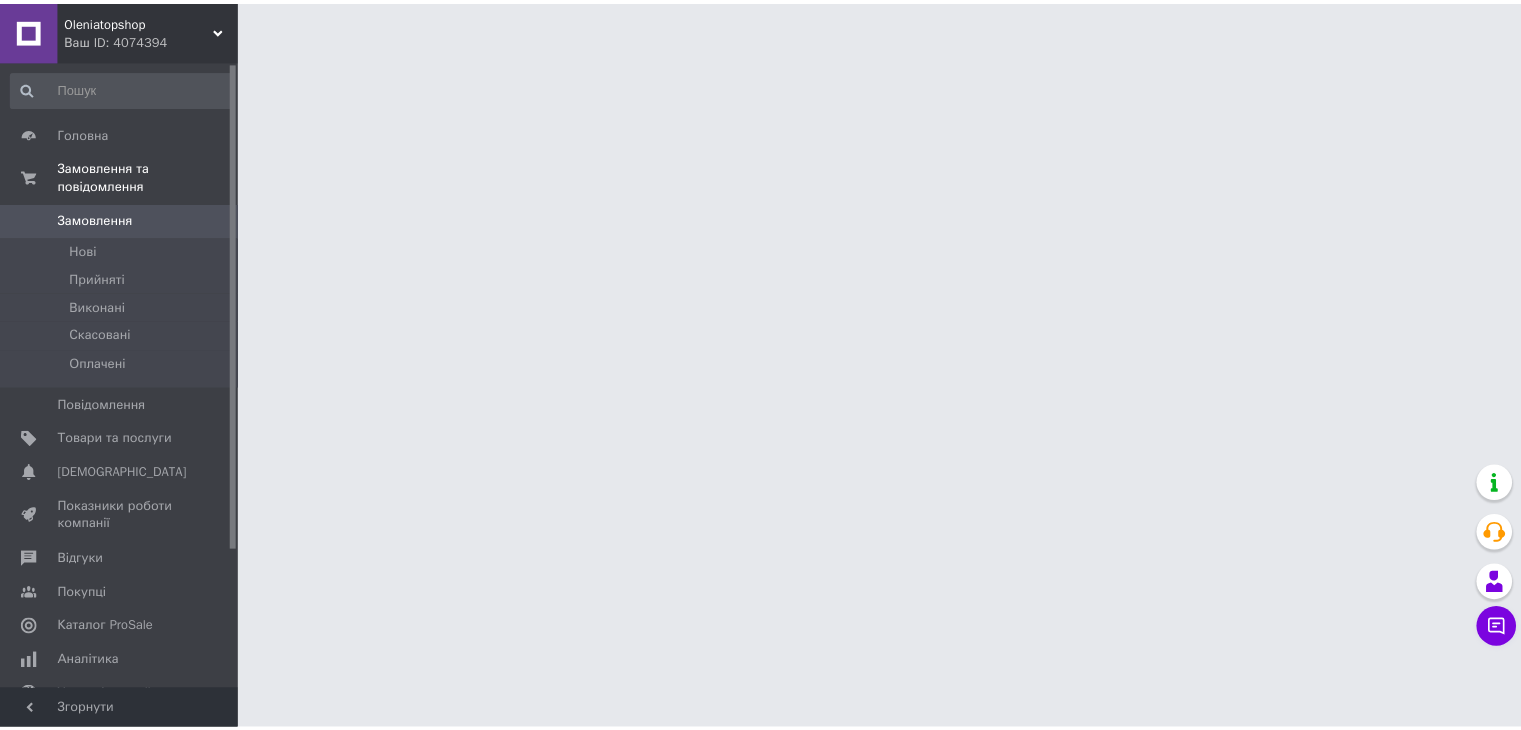 scroll, scrollTop: 0, scrollLeft: 0, axis: both 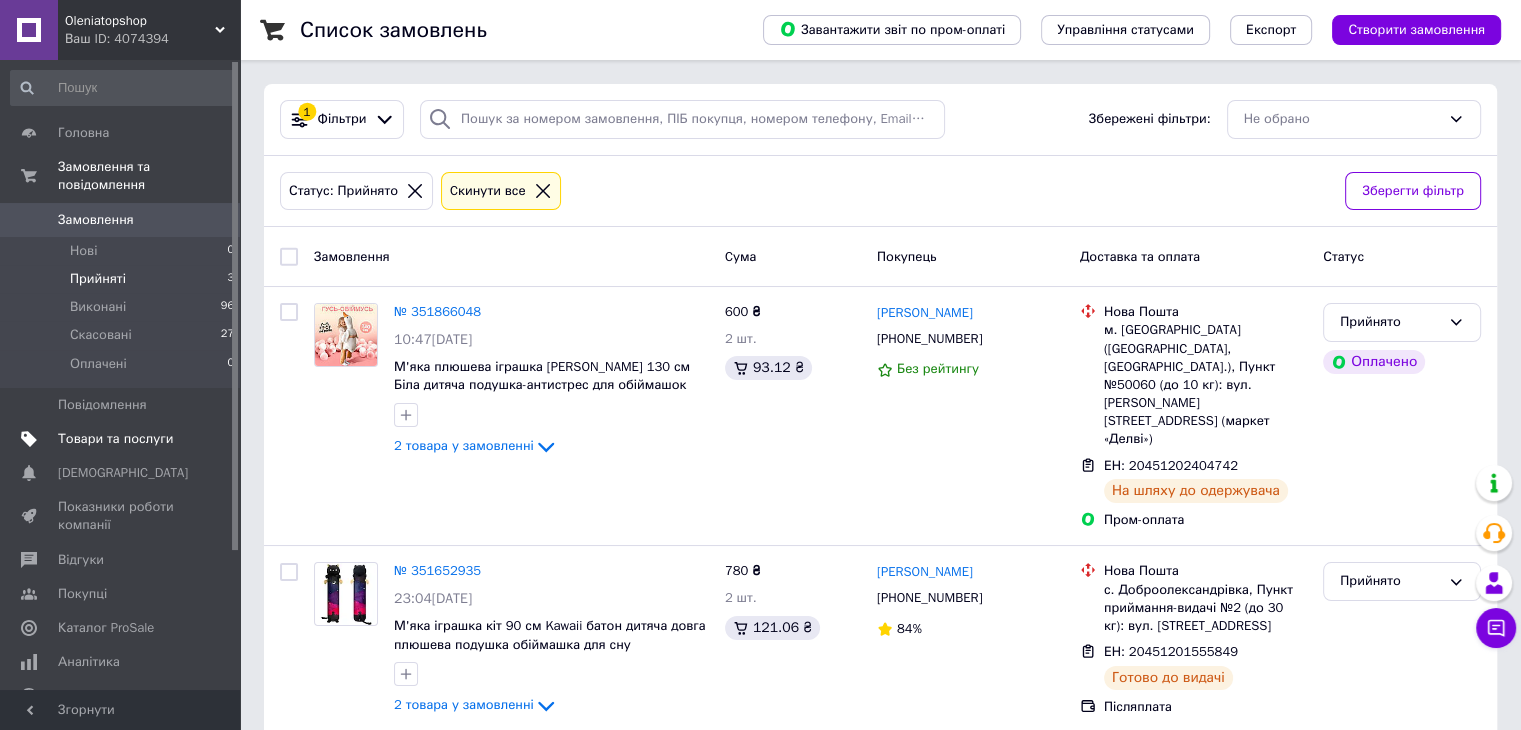 click on "Товари та послуги" at bounding box center (115, 439) 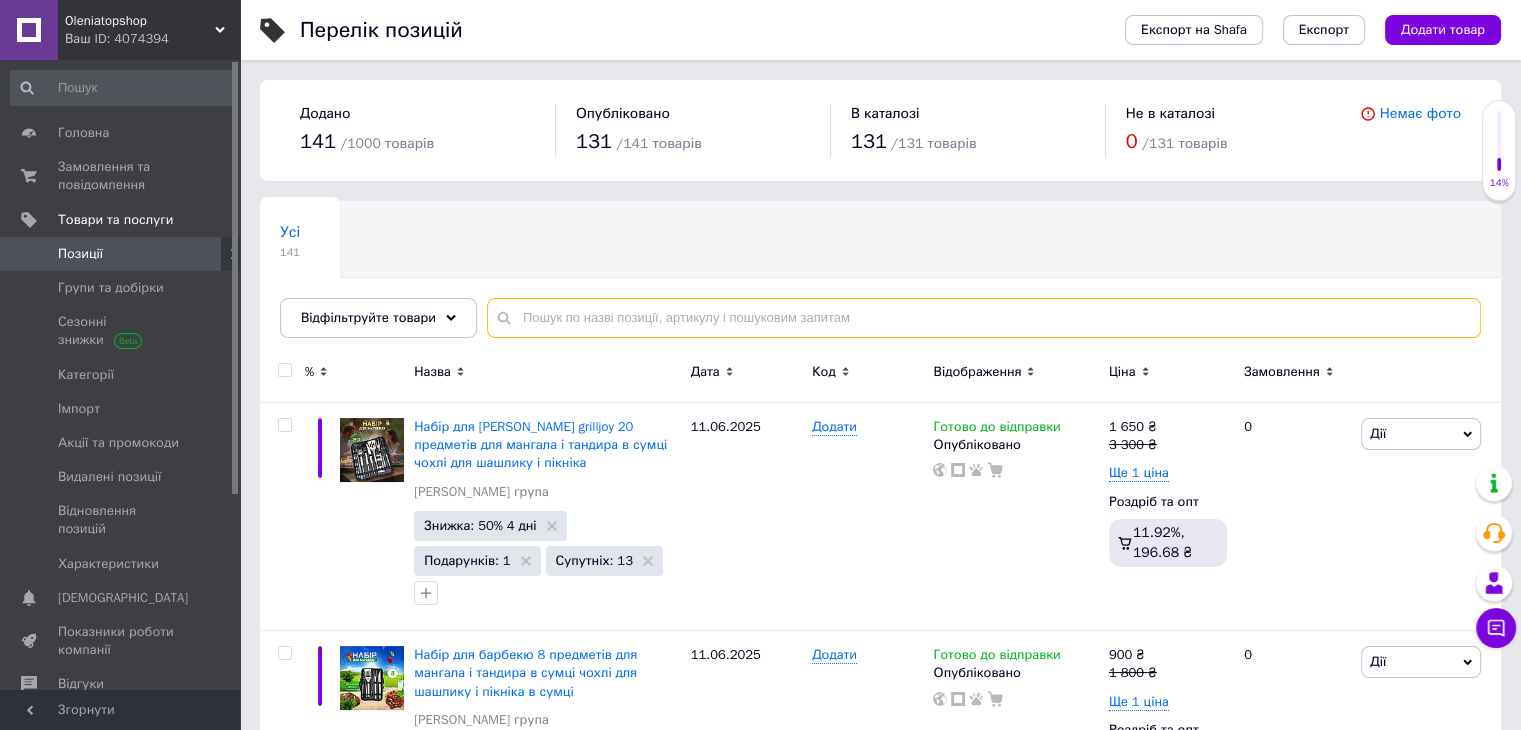 click at bounding box center (984, 318) 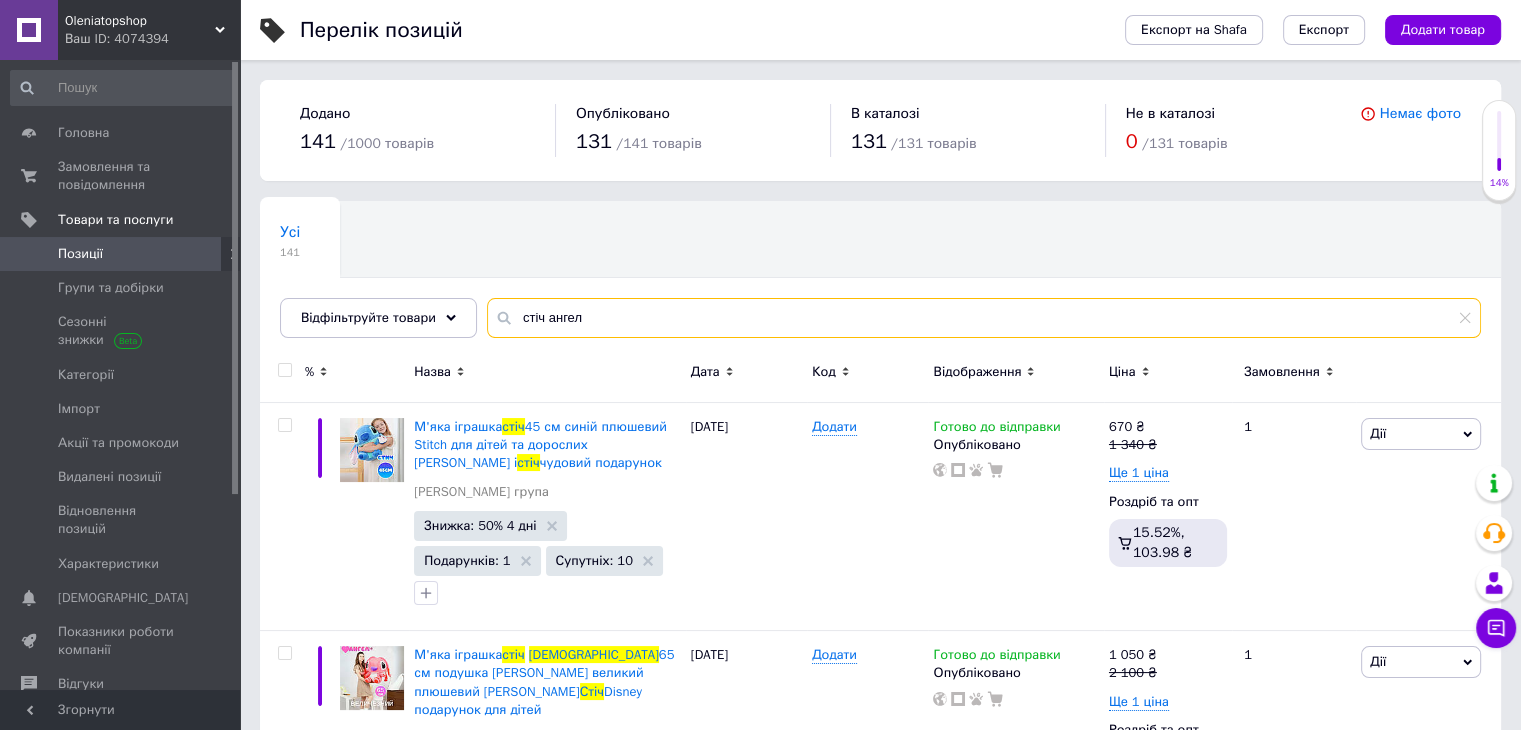 scroll, scrollTop: 638, scrollLeft: 0, axis: vertical 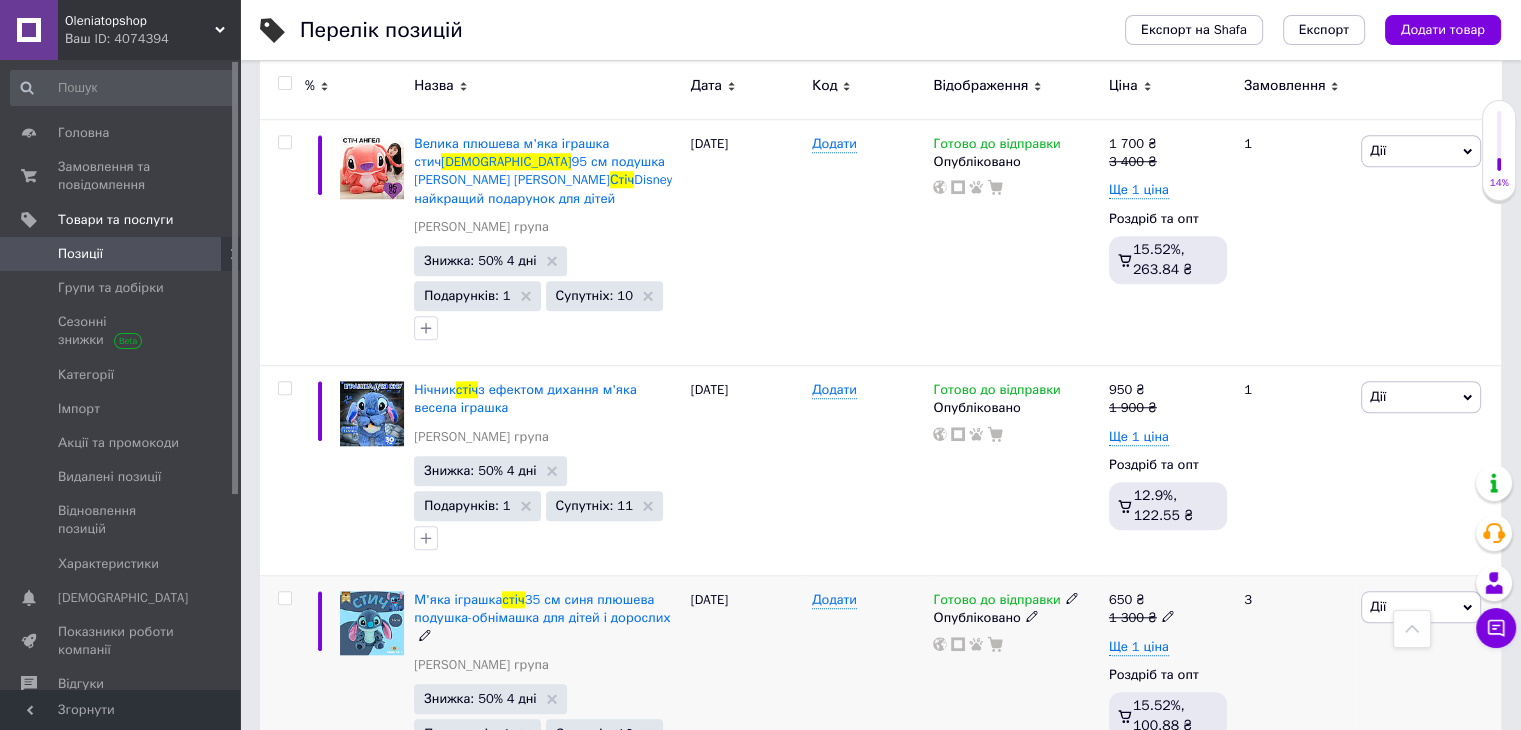 type on "стіч ангел" 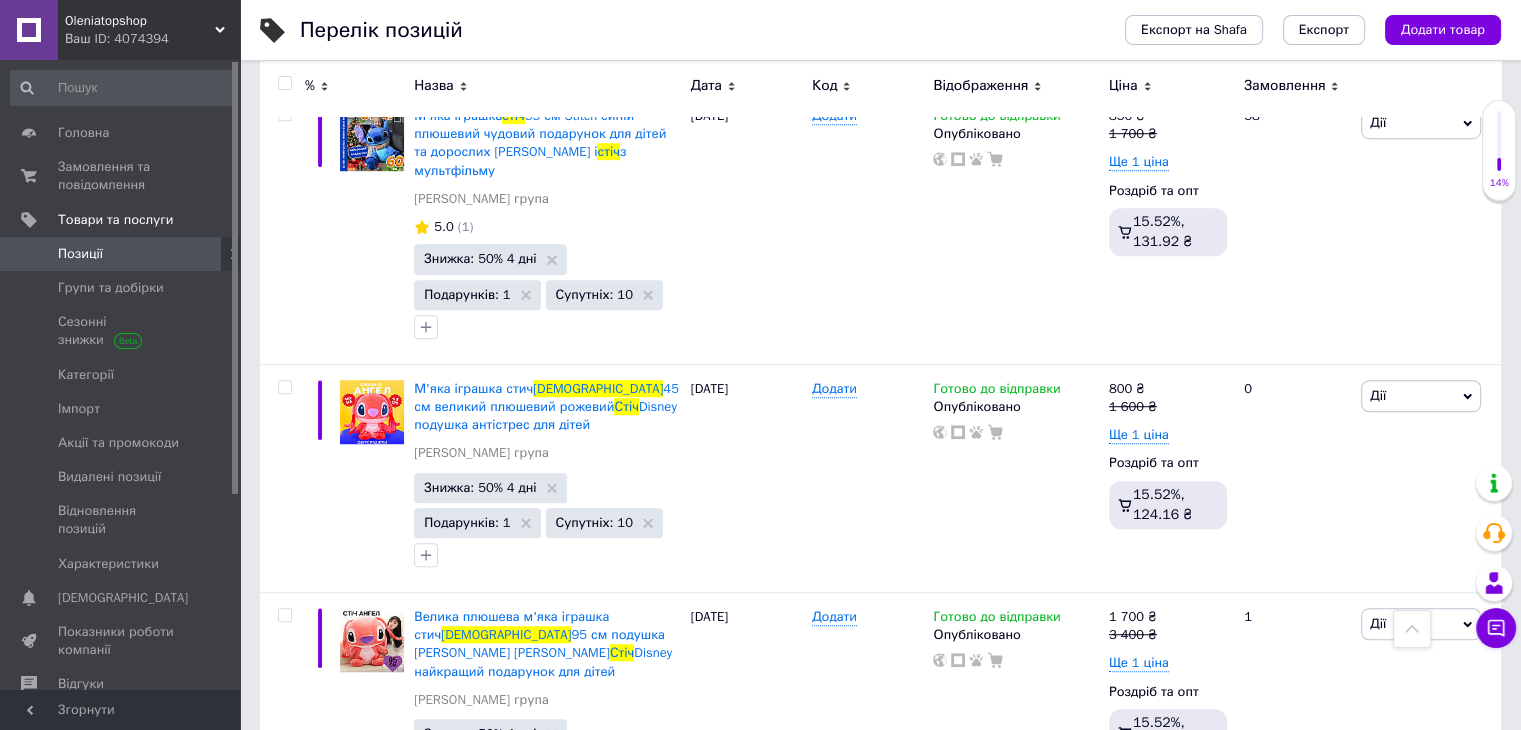 scroll, scrollTop: 1257, scrollLeft: 0, axis: vertical 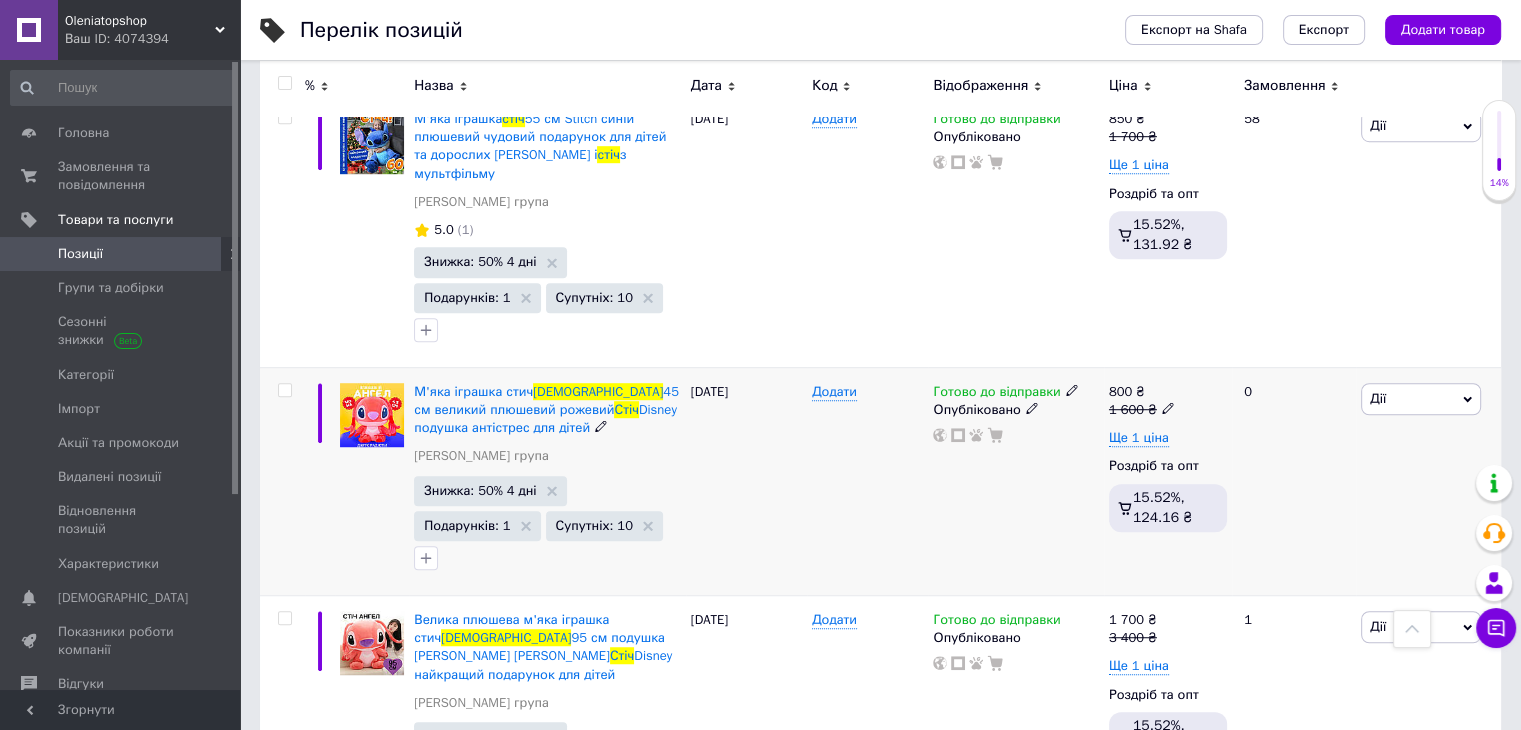click at bounding box center (372, 415) 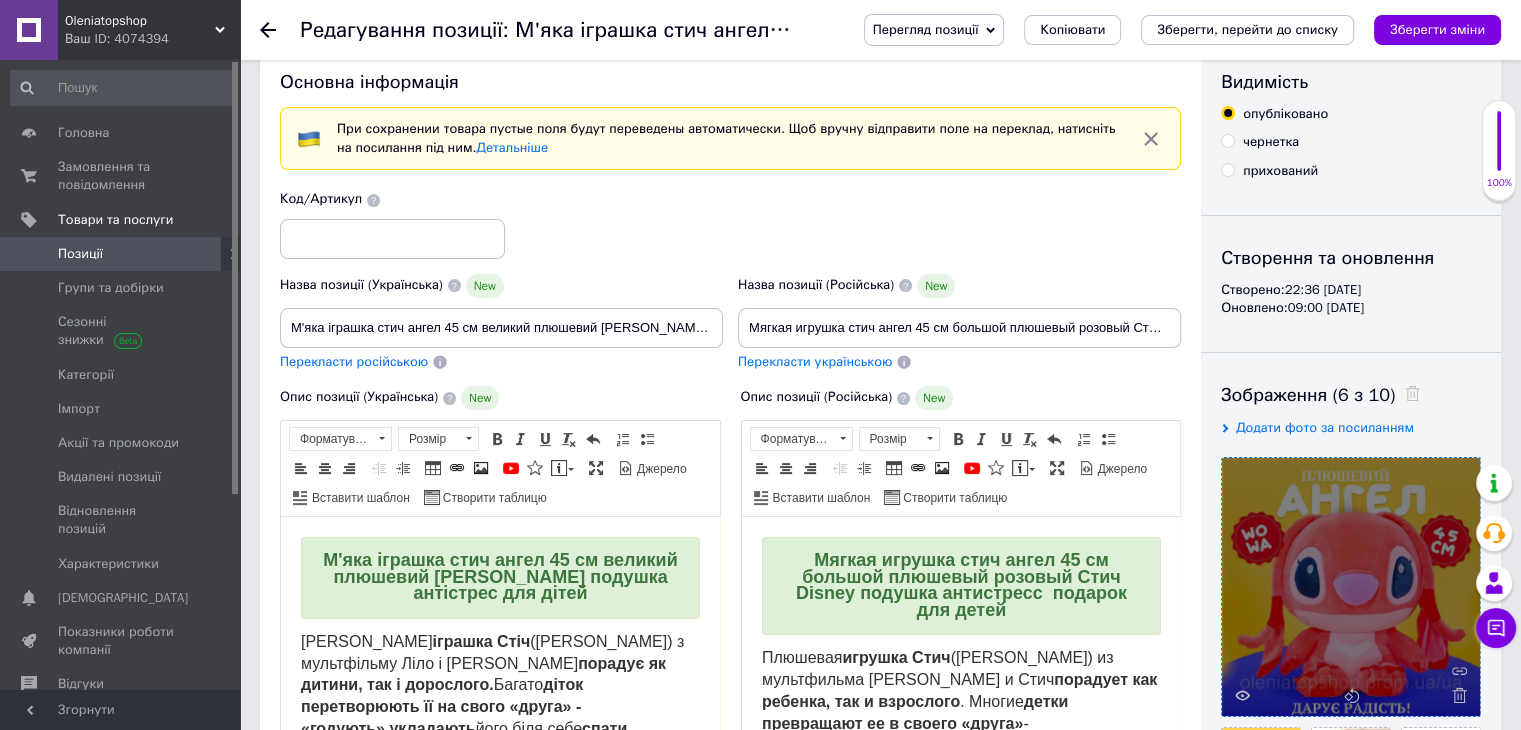scroll, scrollTop: 80, scrollLeft: 0, axis: vertical 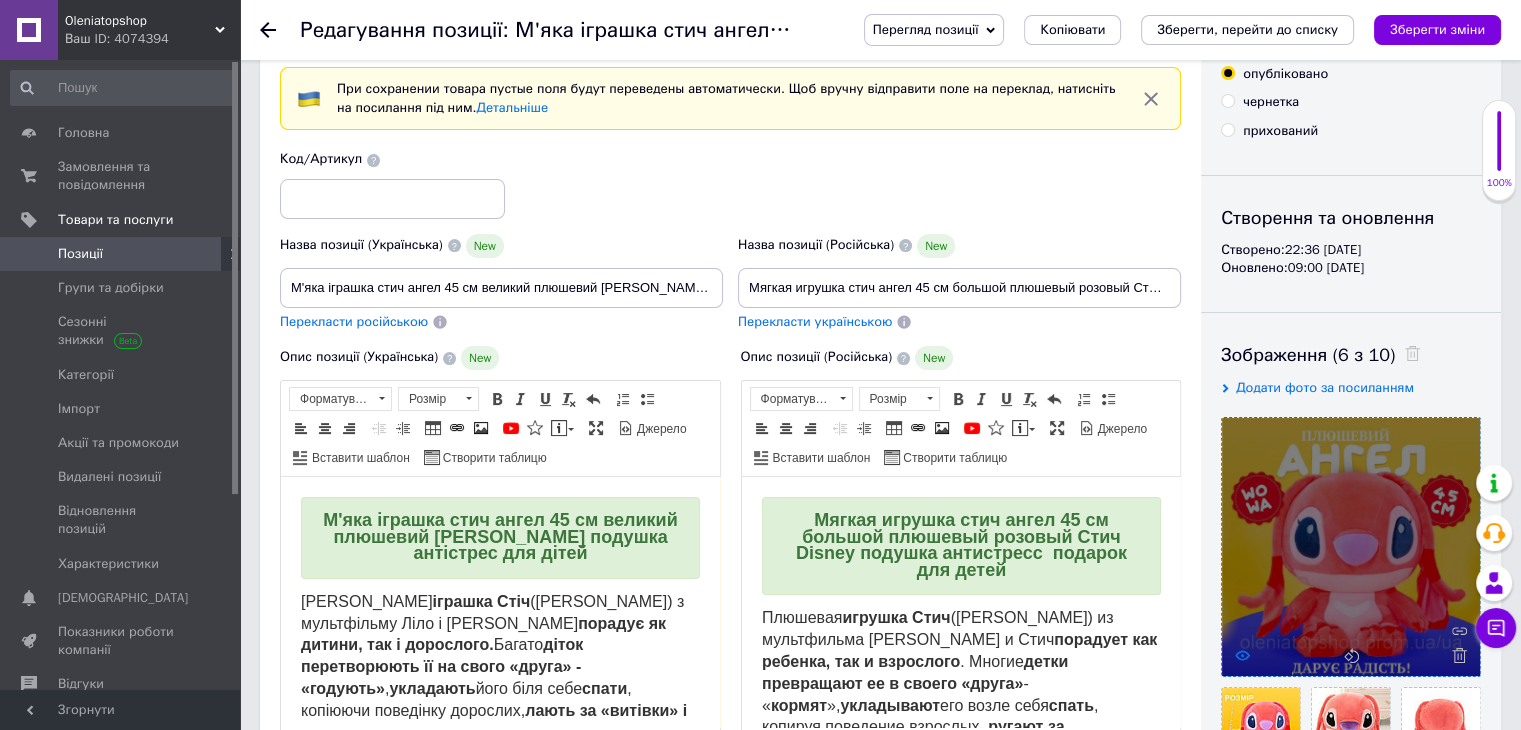 click 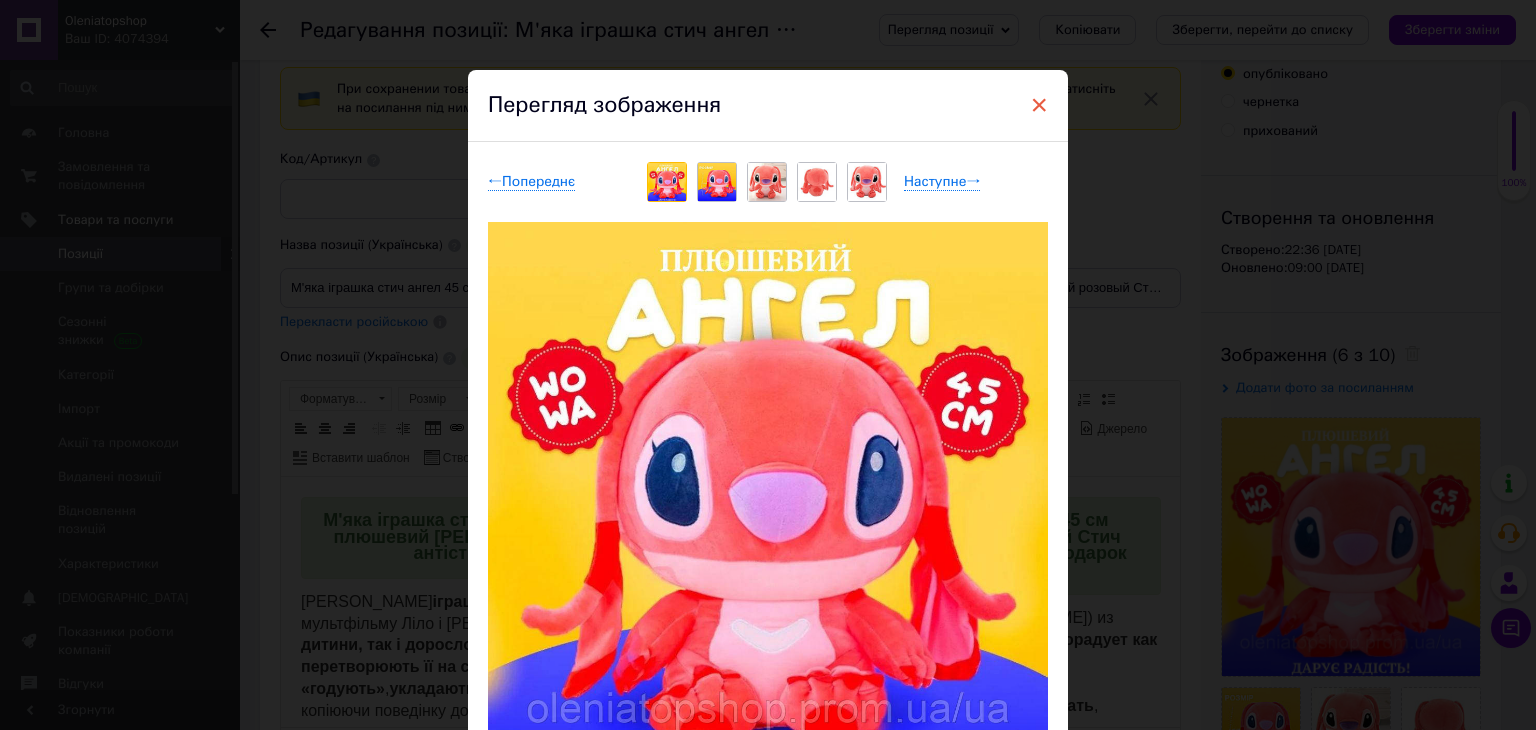 click on "×" at bounding box center [1039, 105] 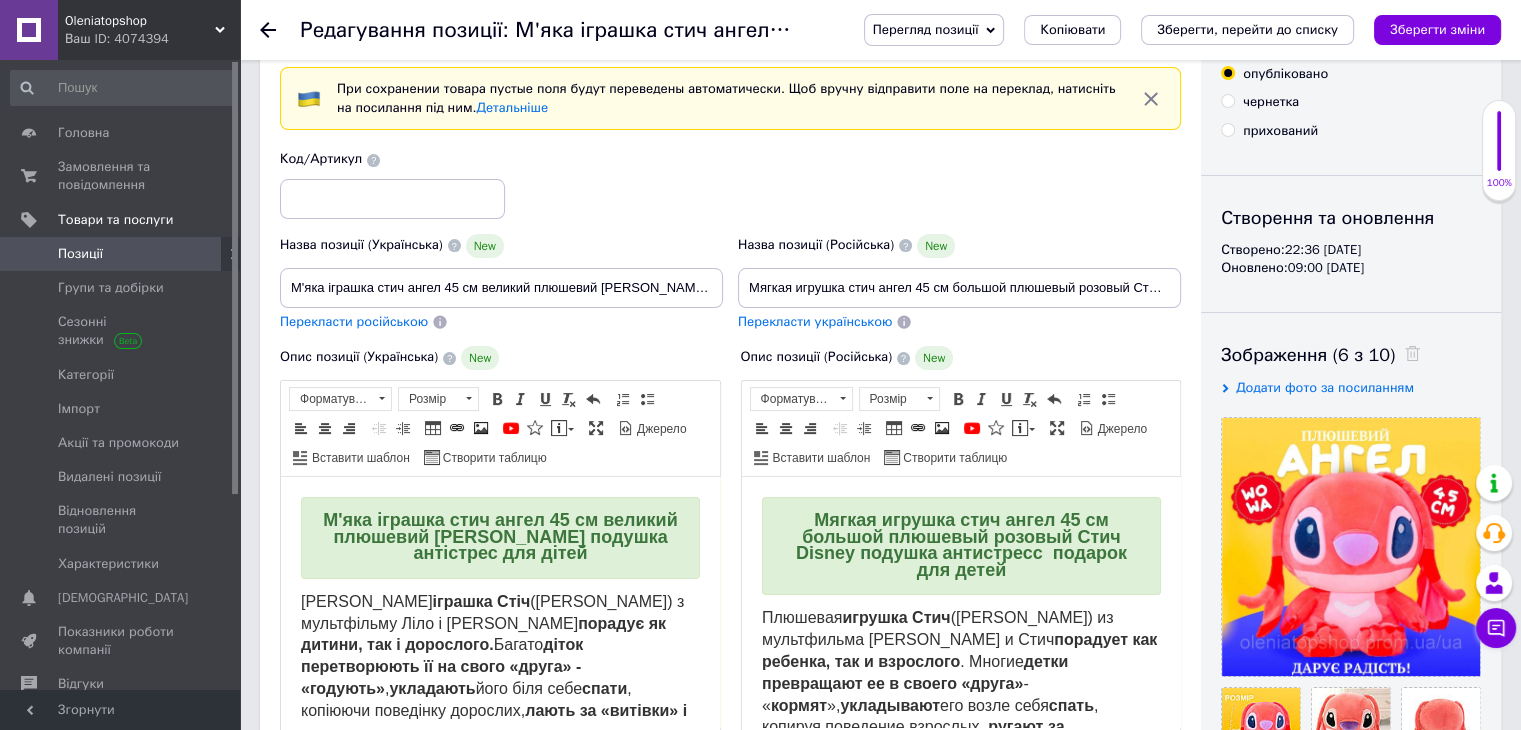 click 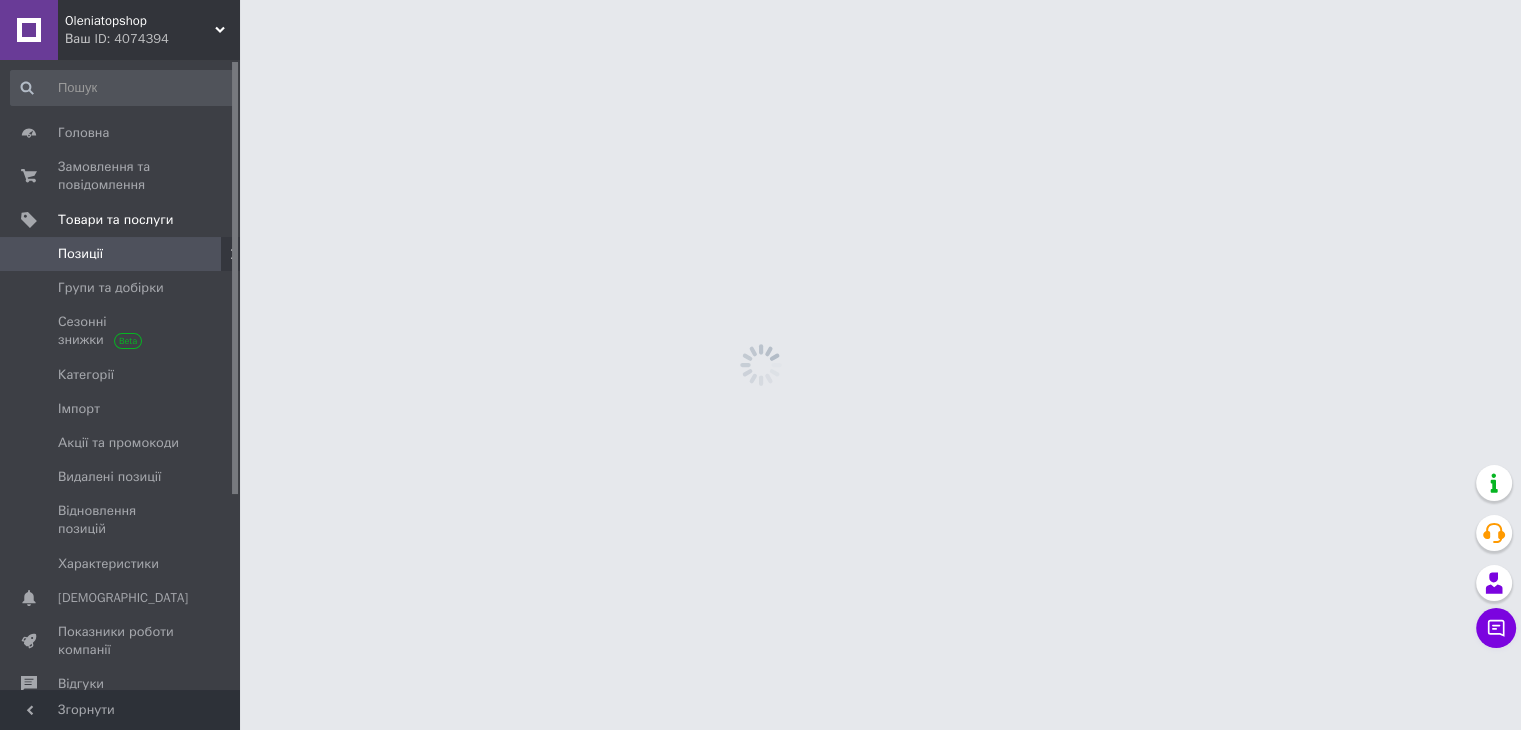 scroll, scrollTop: 0, scrollLeft: 0, axis: both 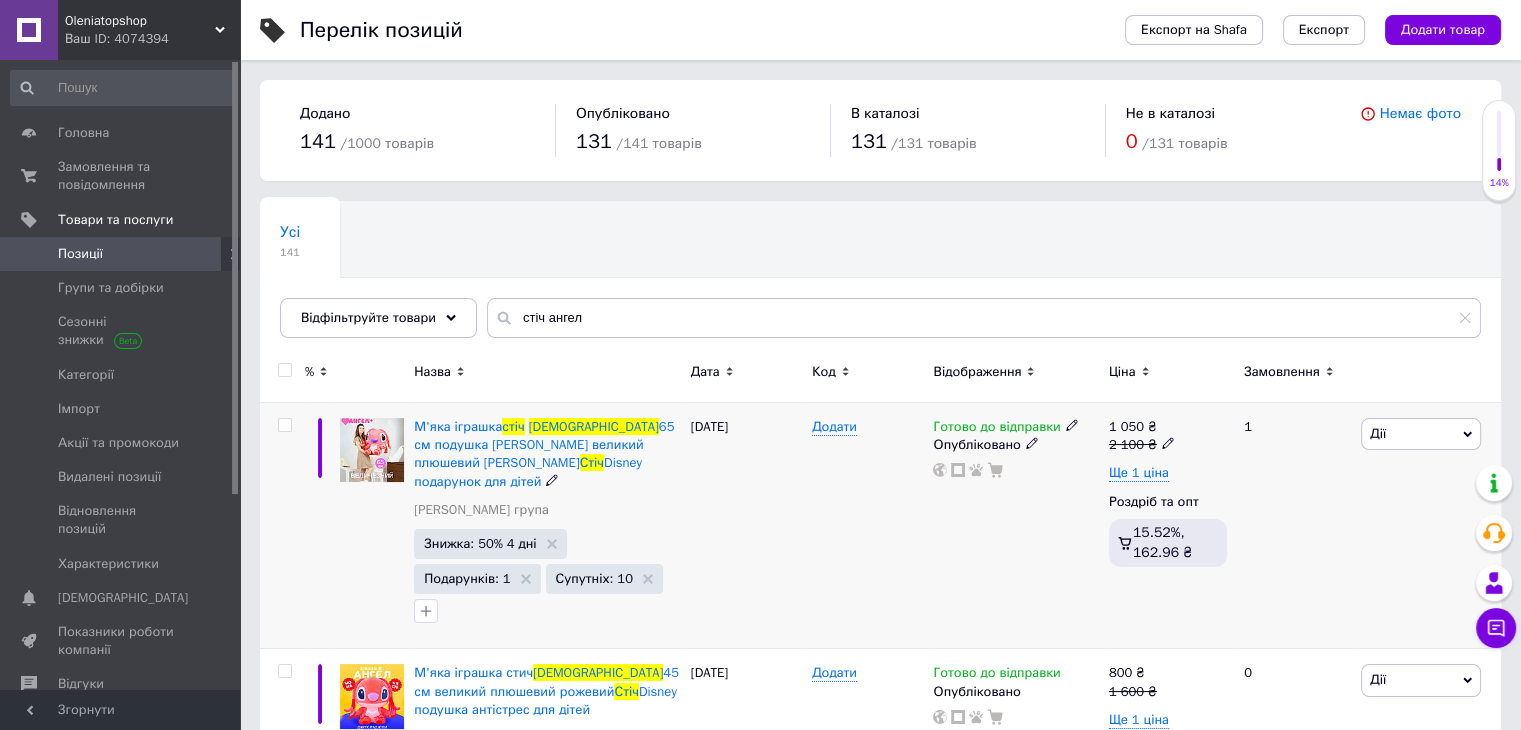 click at bounding box center (372, 450) 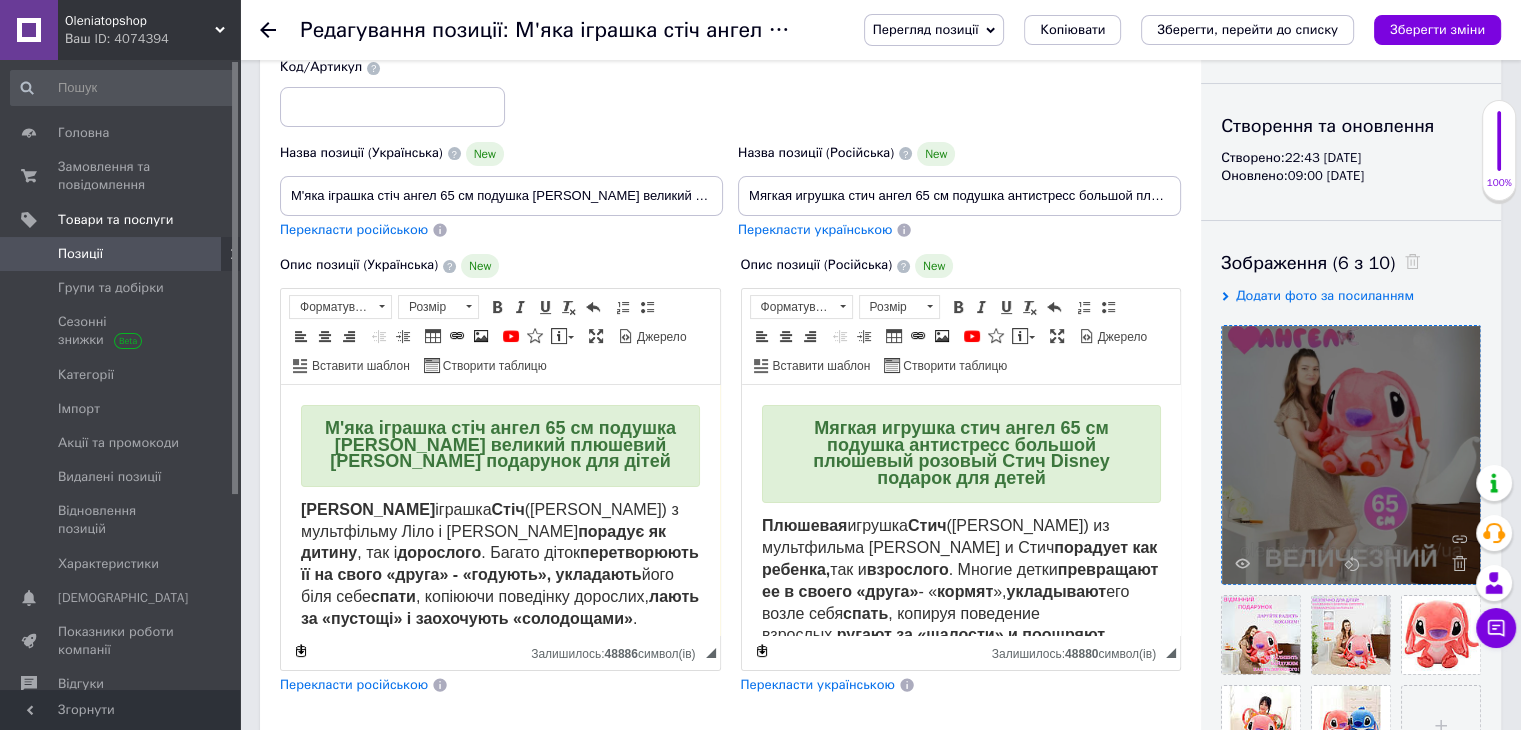 scroll, scrollTop: 173, scrollLeft: 0, axis: vertical 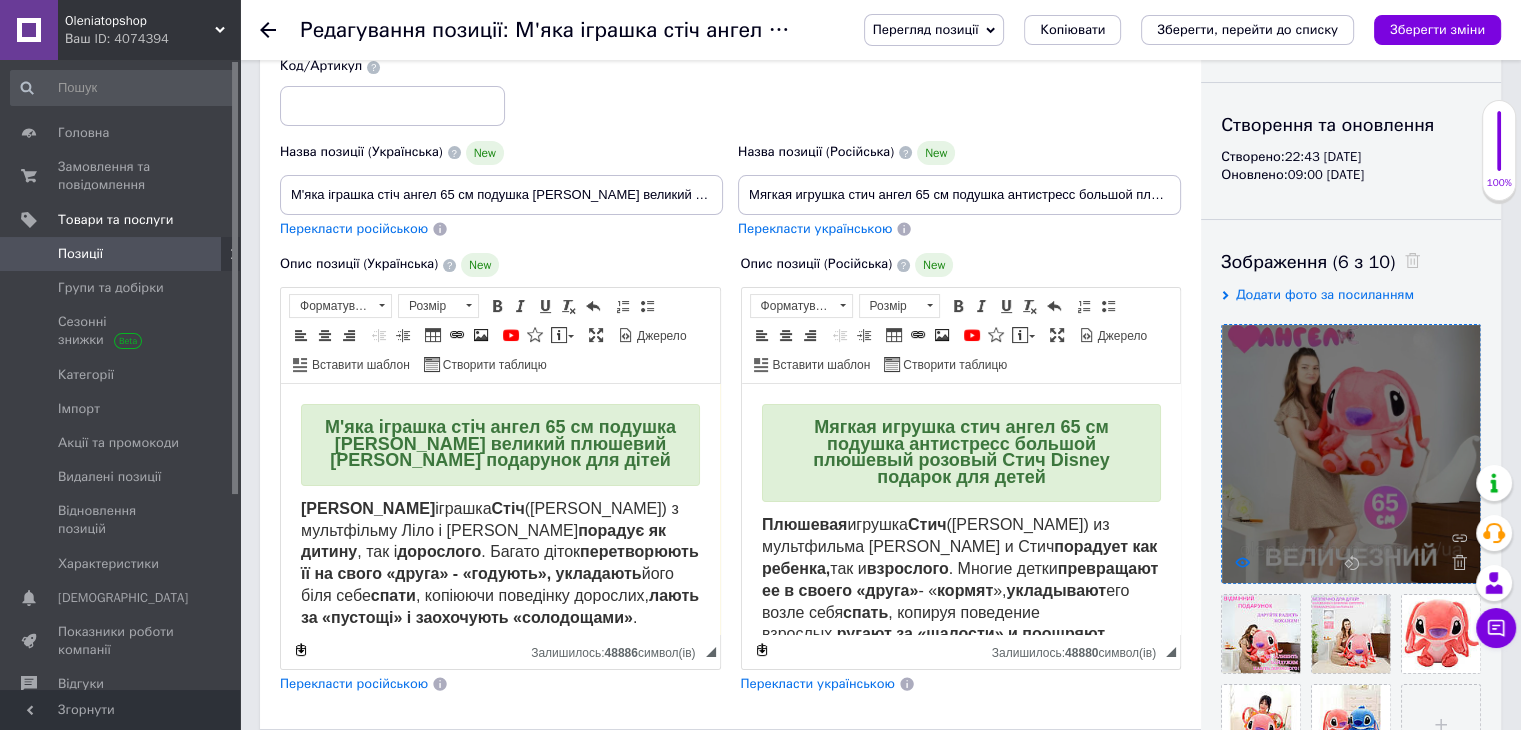 click 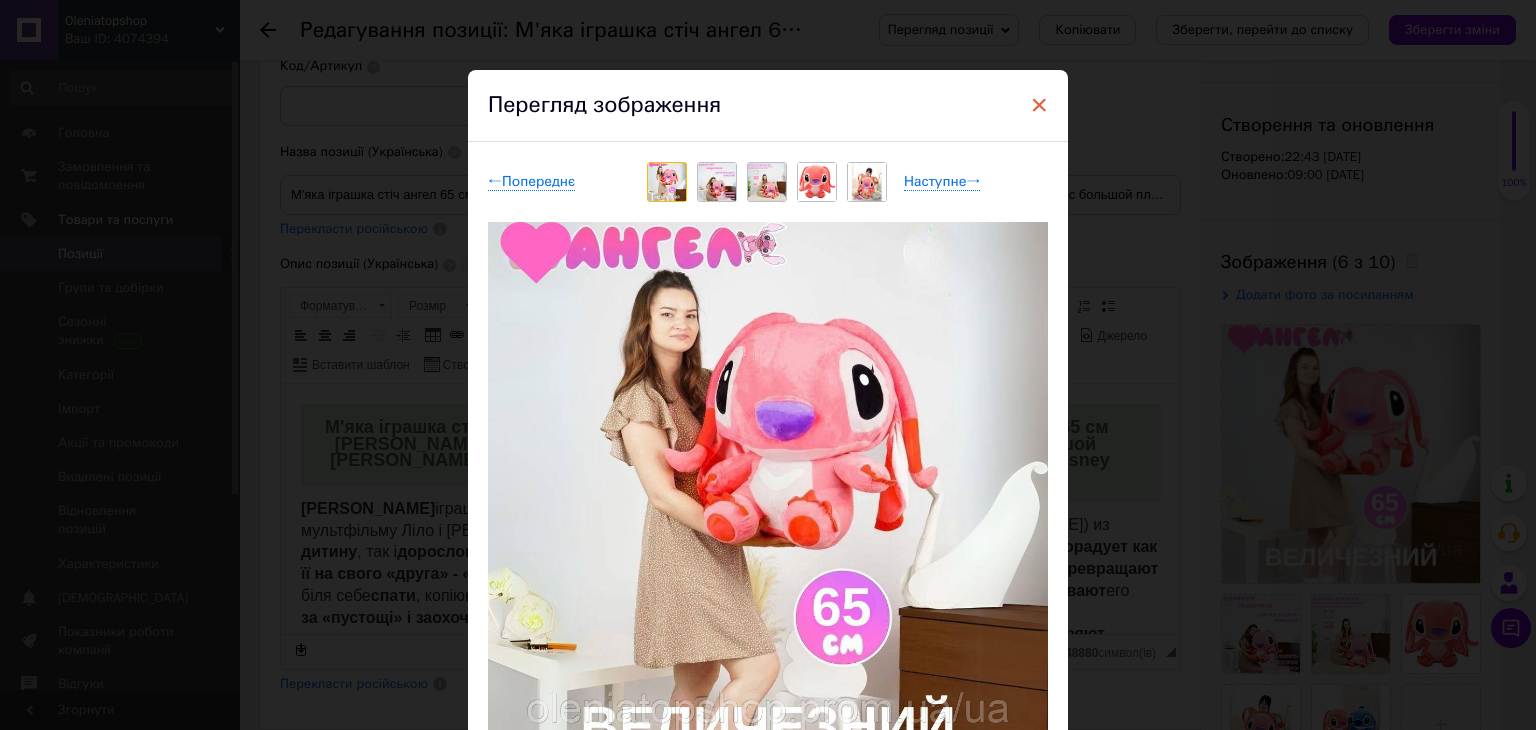 click on "×" at bounding box center (1039, 105) 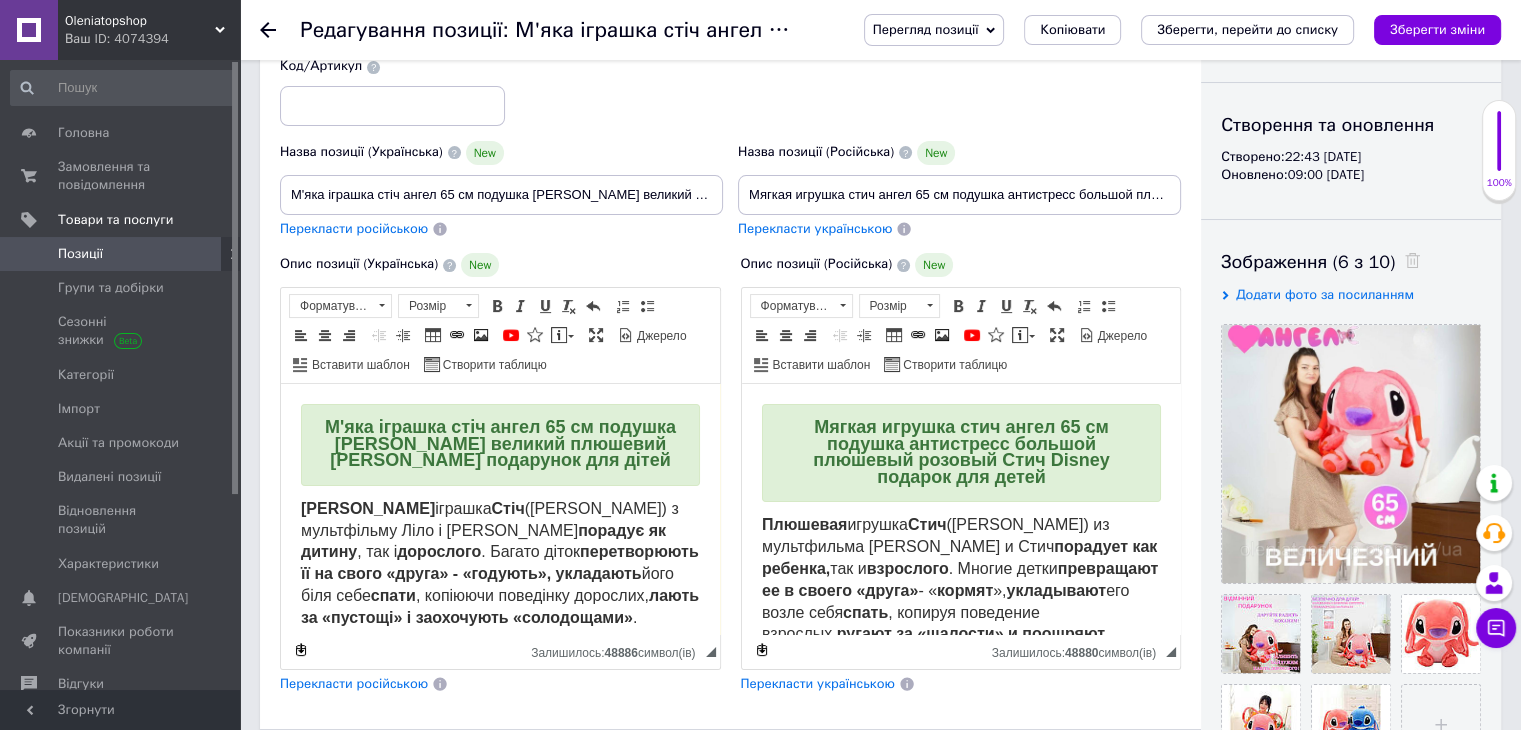 click 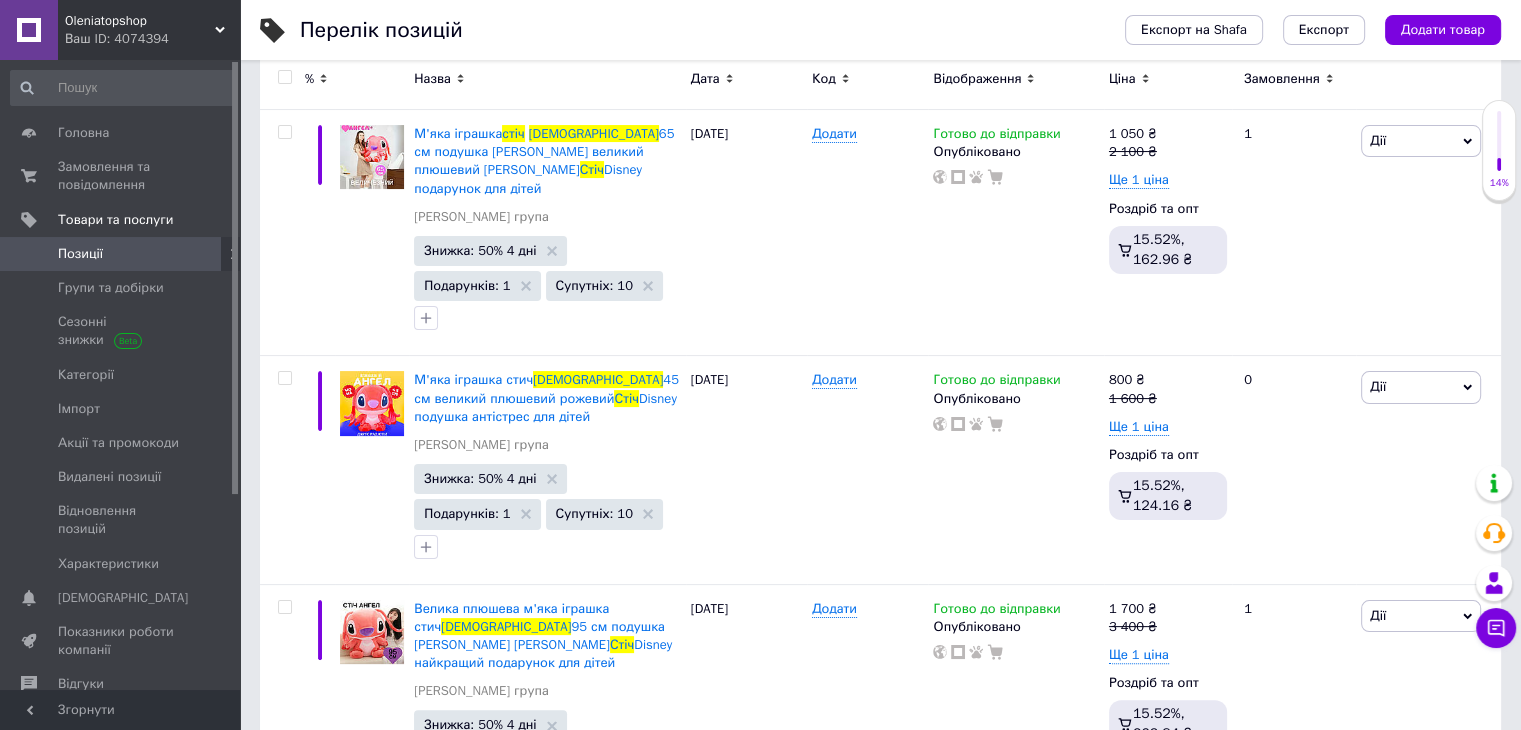 scroll, scrollTop: 376, scrollLeft: 0, axis: vertical 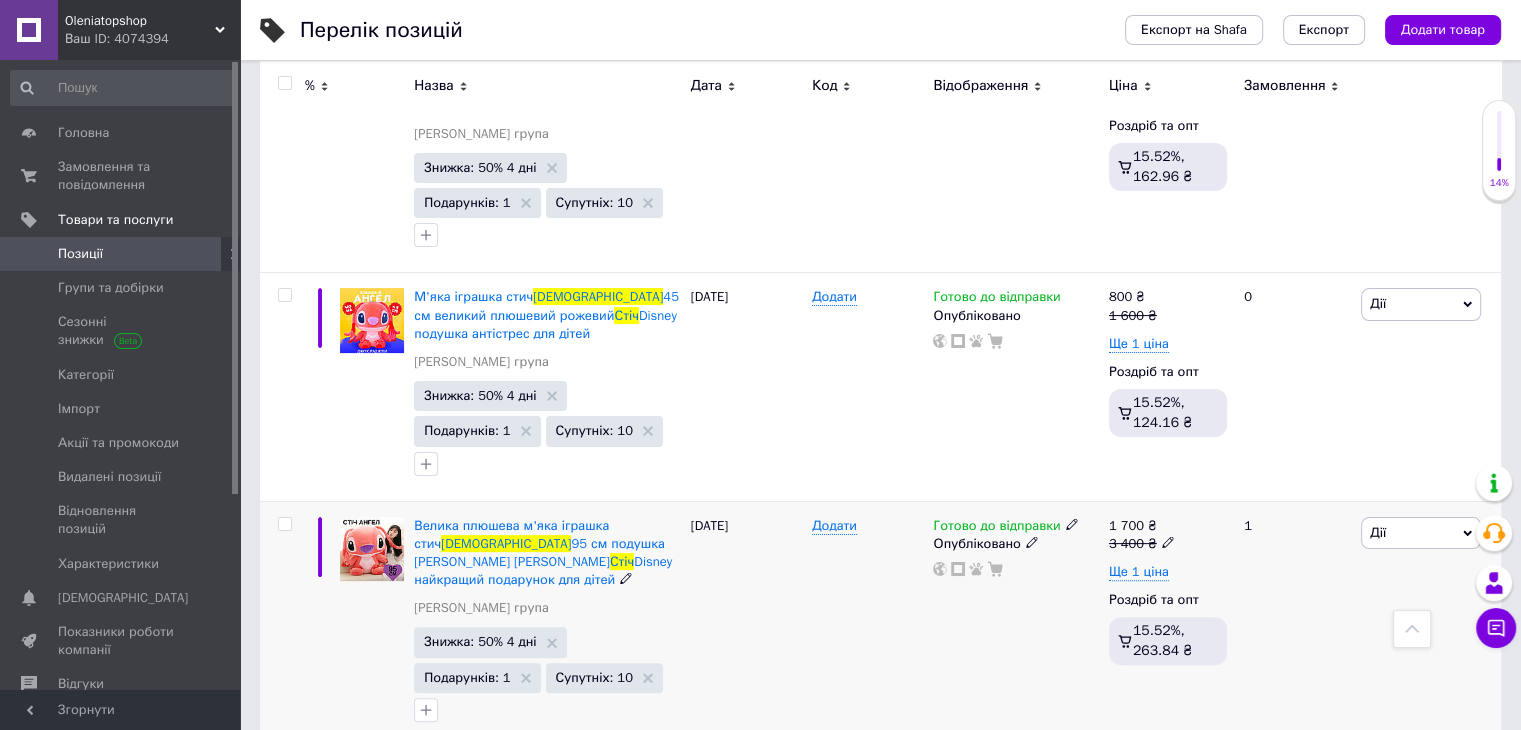 click at bounding box center [372, 549] 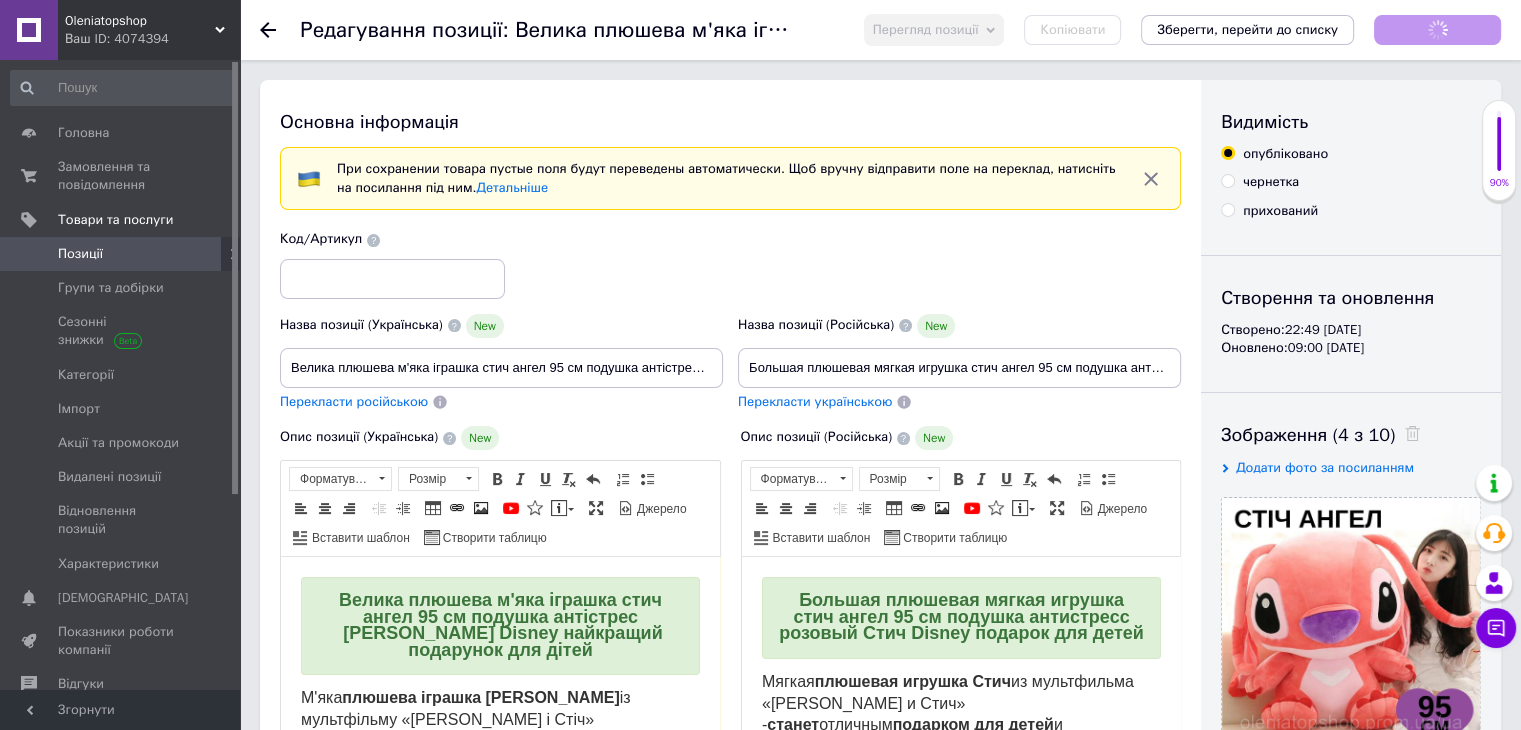 scroll, scrollTop: 0, scrollLeft: 0, axis: both 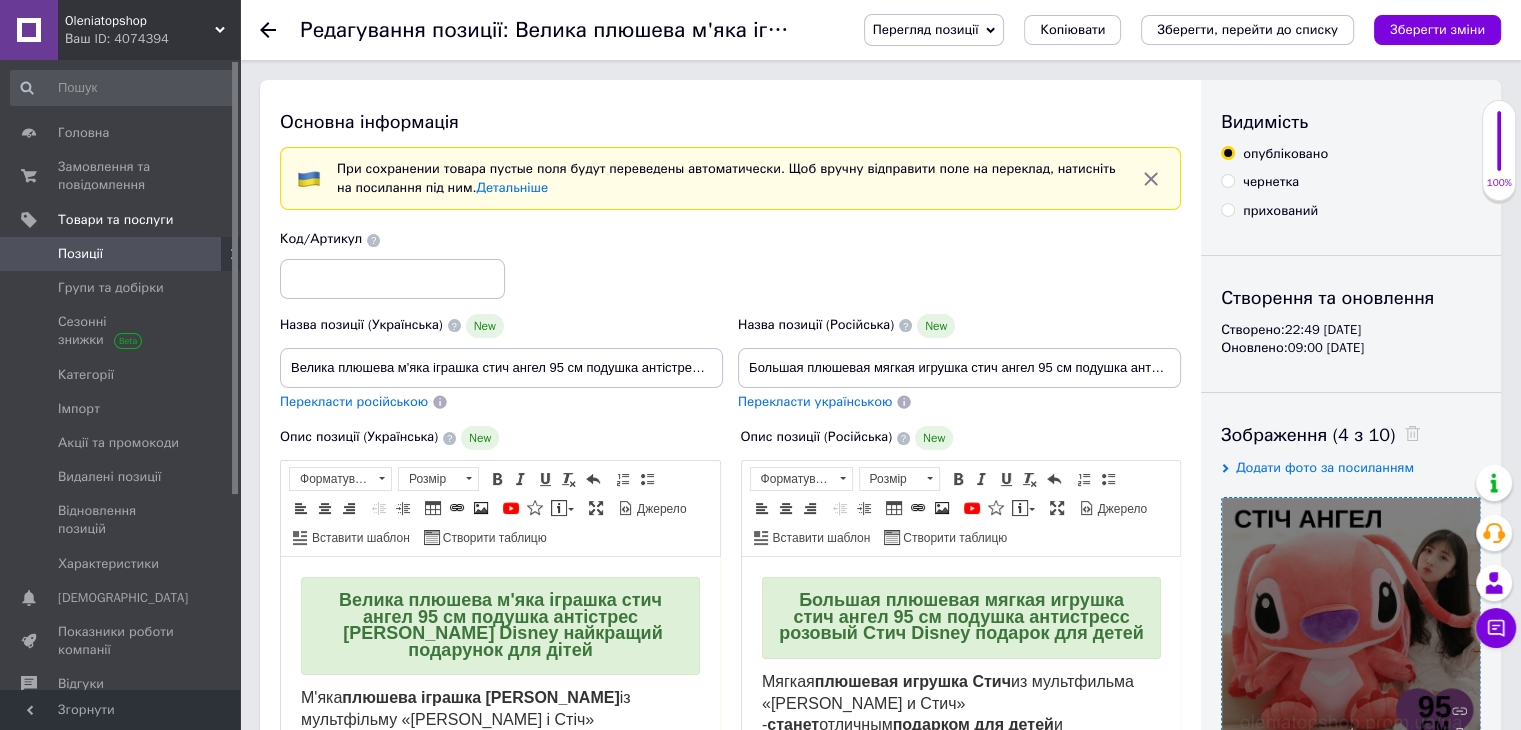 click at bounding box center (1351, 627) 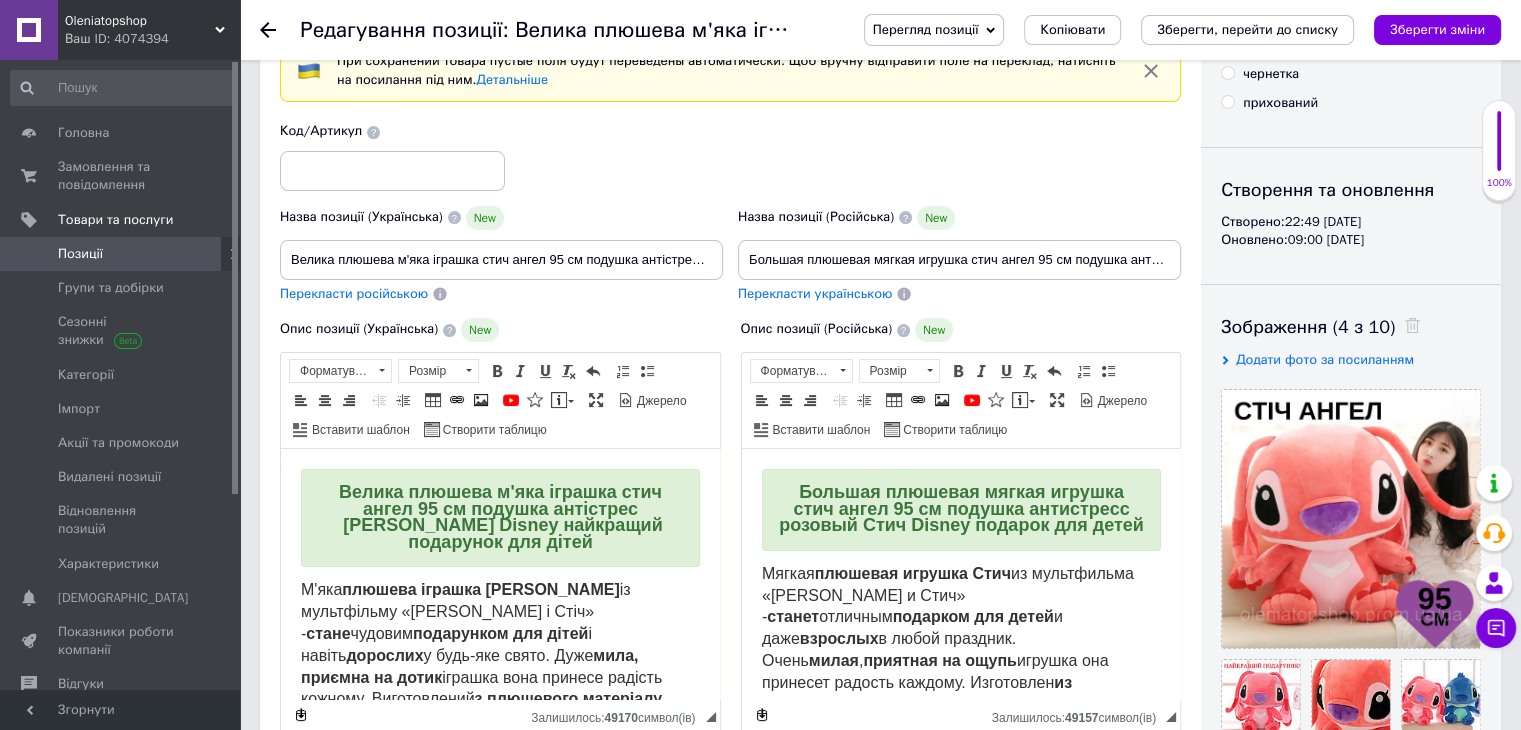 scroll, scrollTop: 120, scrollLeft: 0, axis: vertical 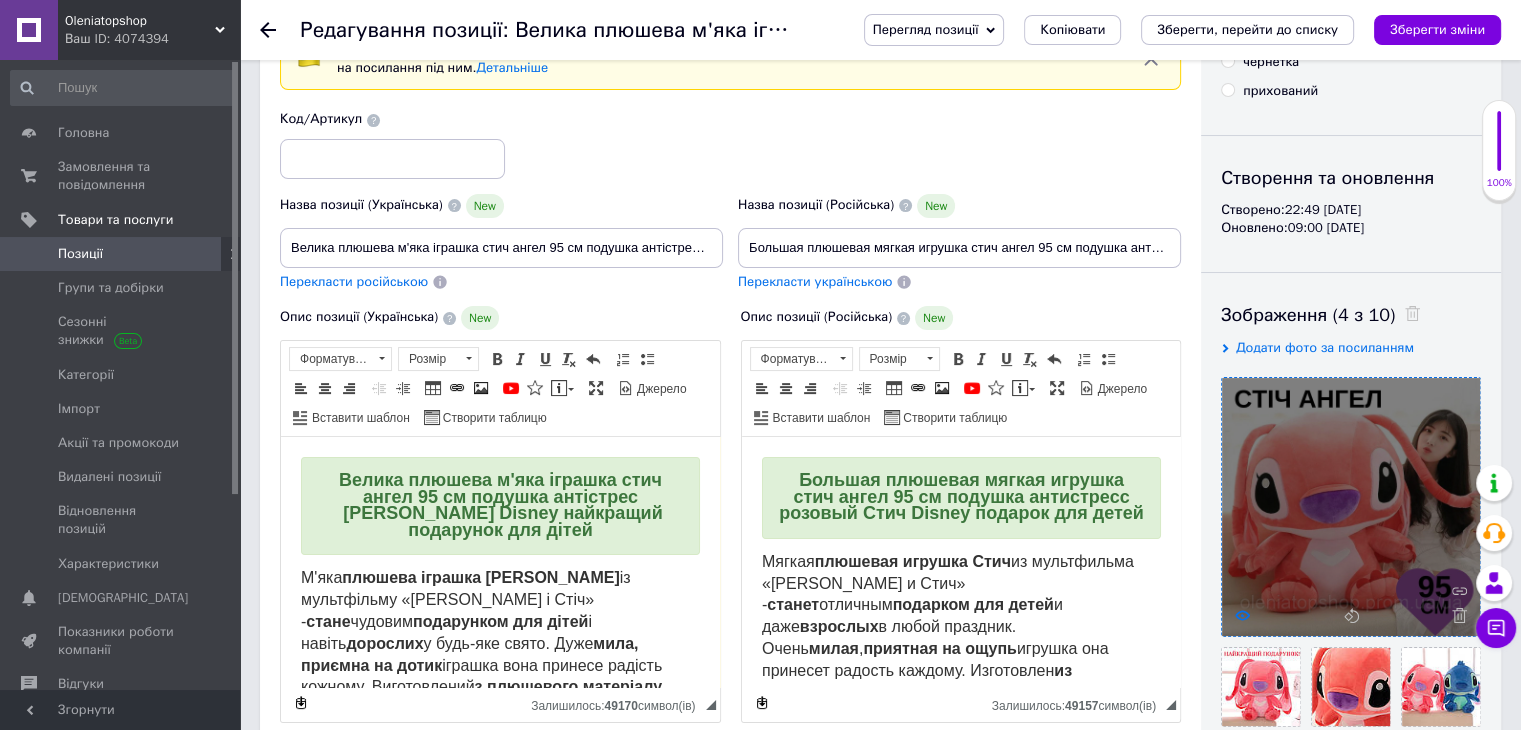 click 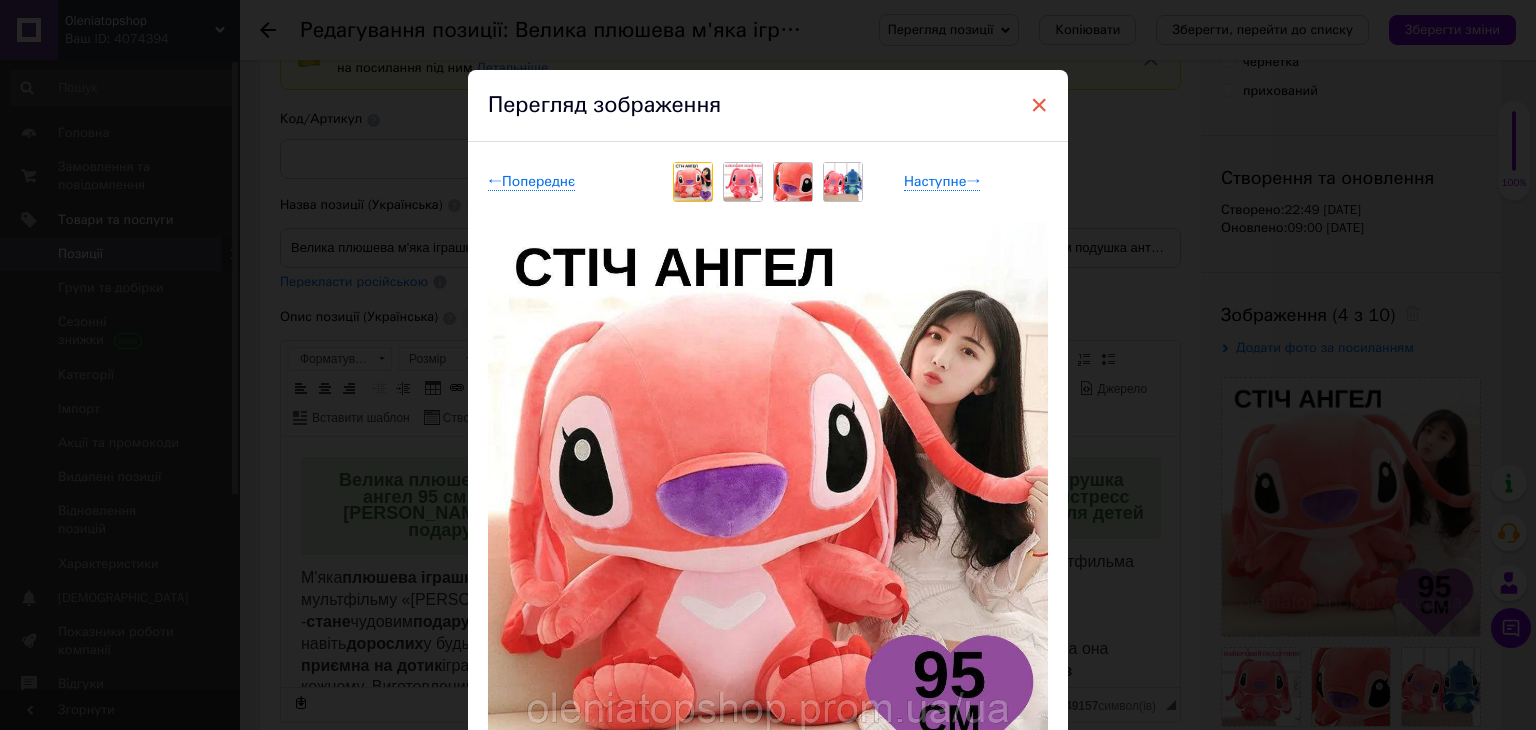 click on "×" at bounding box center [1039, 105] 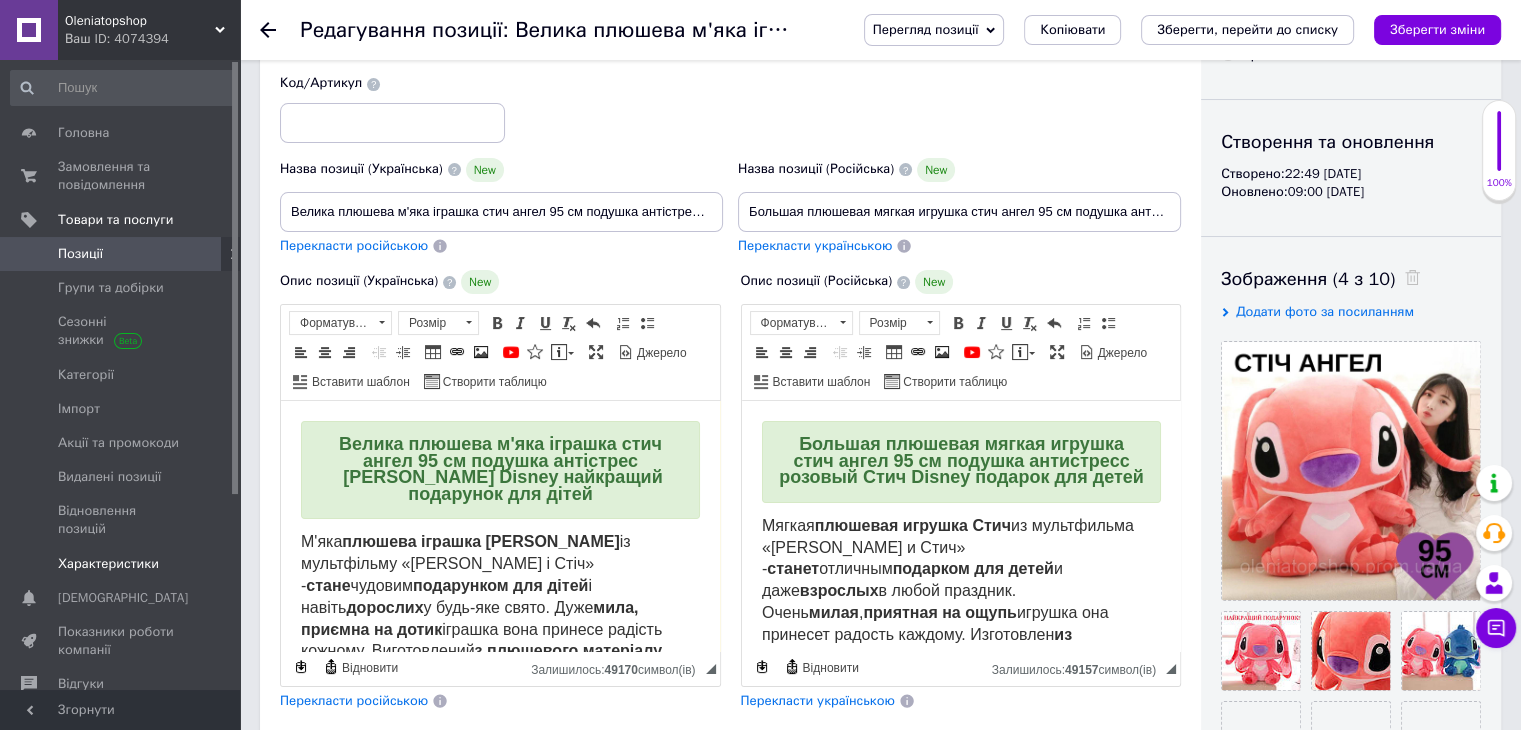 scroll, scrollTop: 160, scrollLeft: 0, axis: vertical 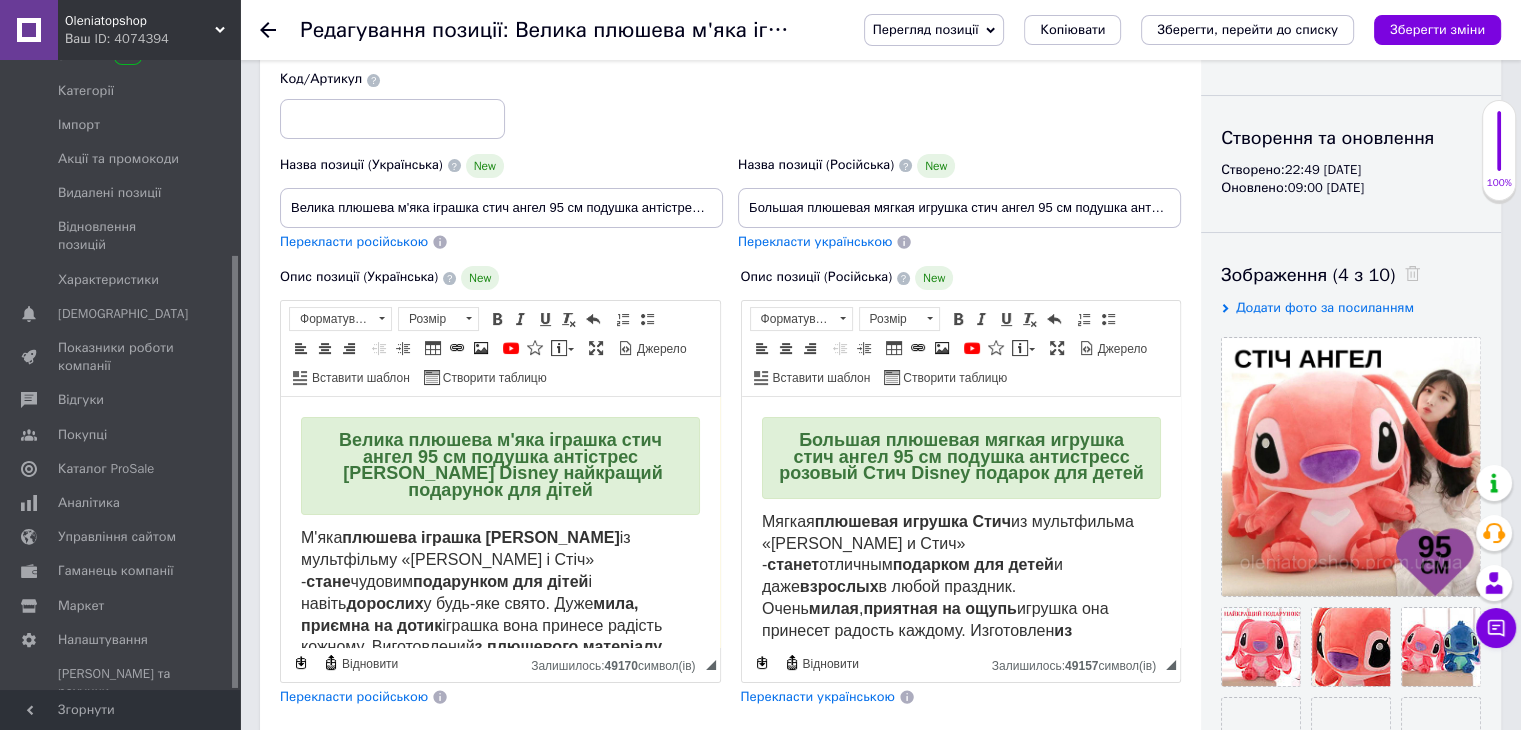click at bounding box center [235, 375] 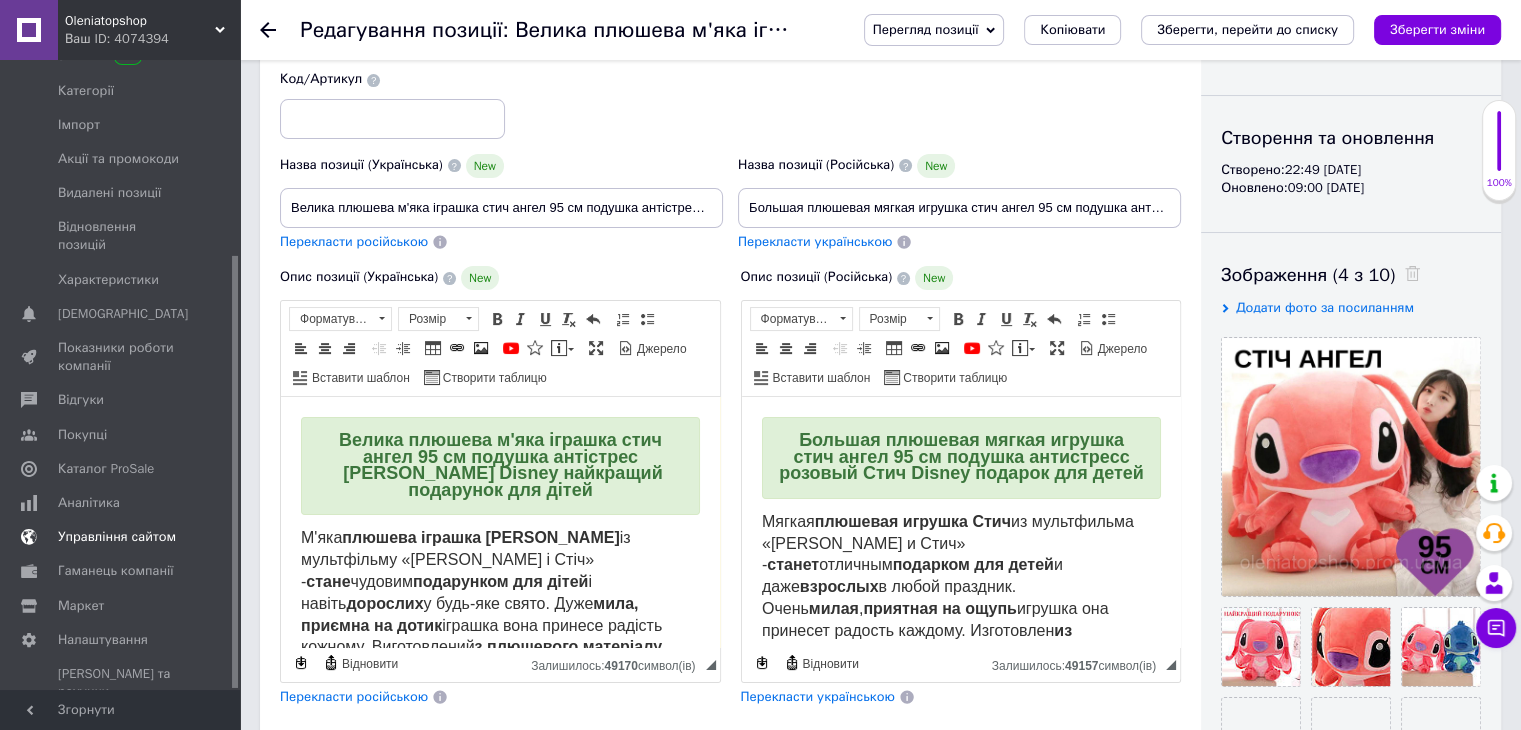 click on "Управління сайтом" at bounding box center [117, 537] 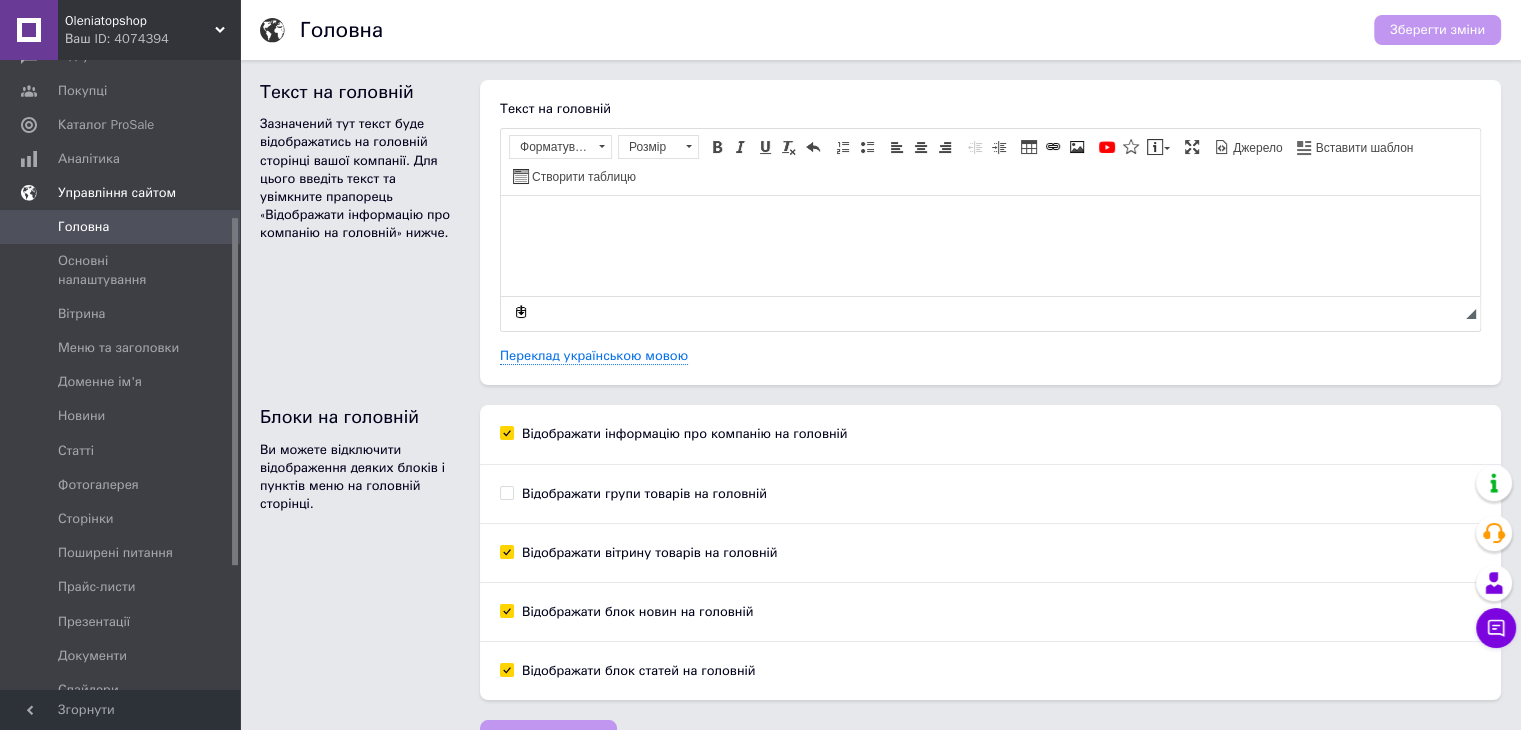 scroll, scrollTop: 0, scrollLeft: 0, axis: both 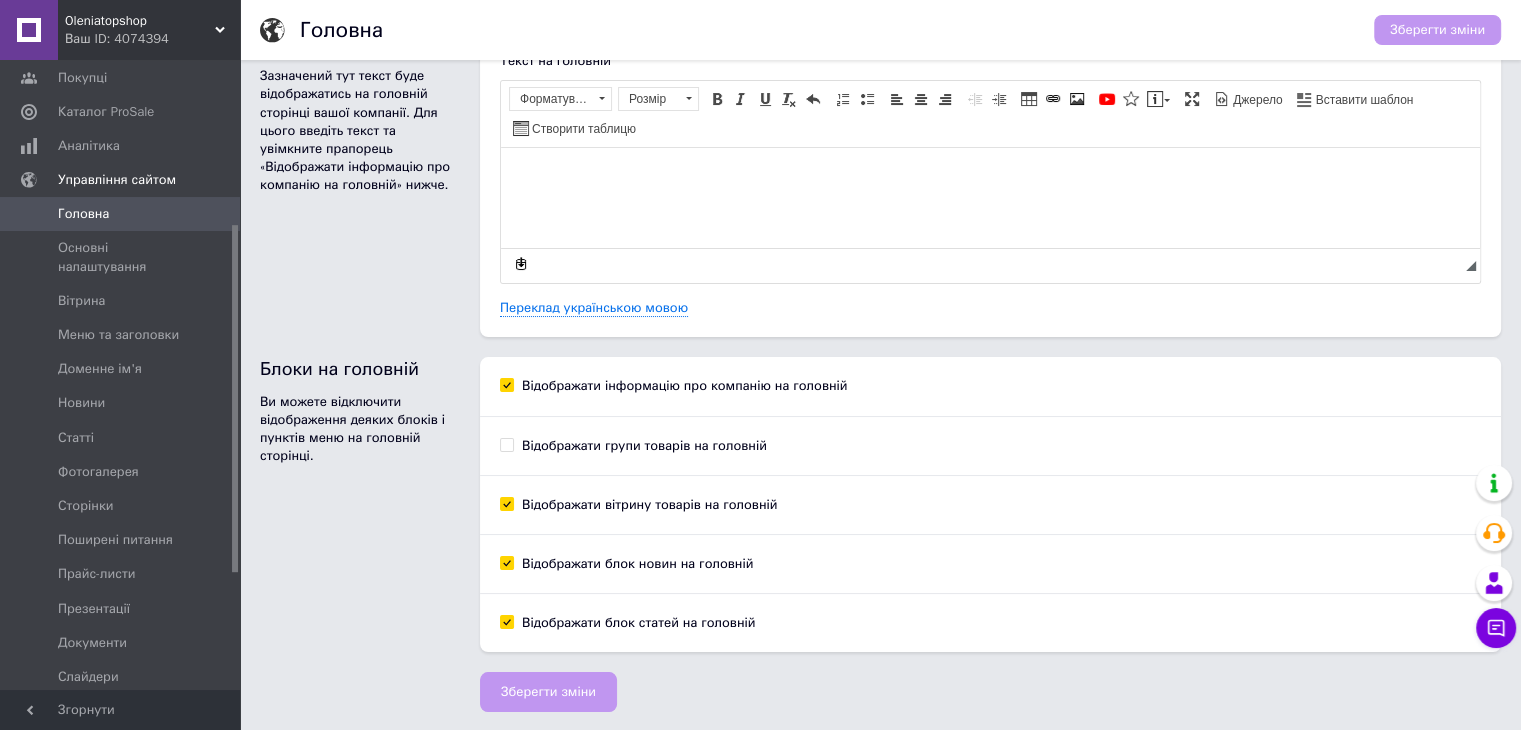 drag, startPoint x: 235, startPoint y: 550, endPoint x: 247, endPoint y: 557, distance: 13.892444 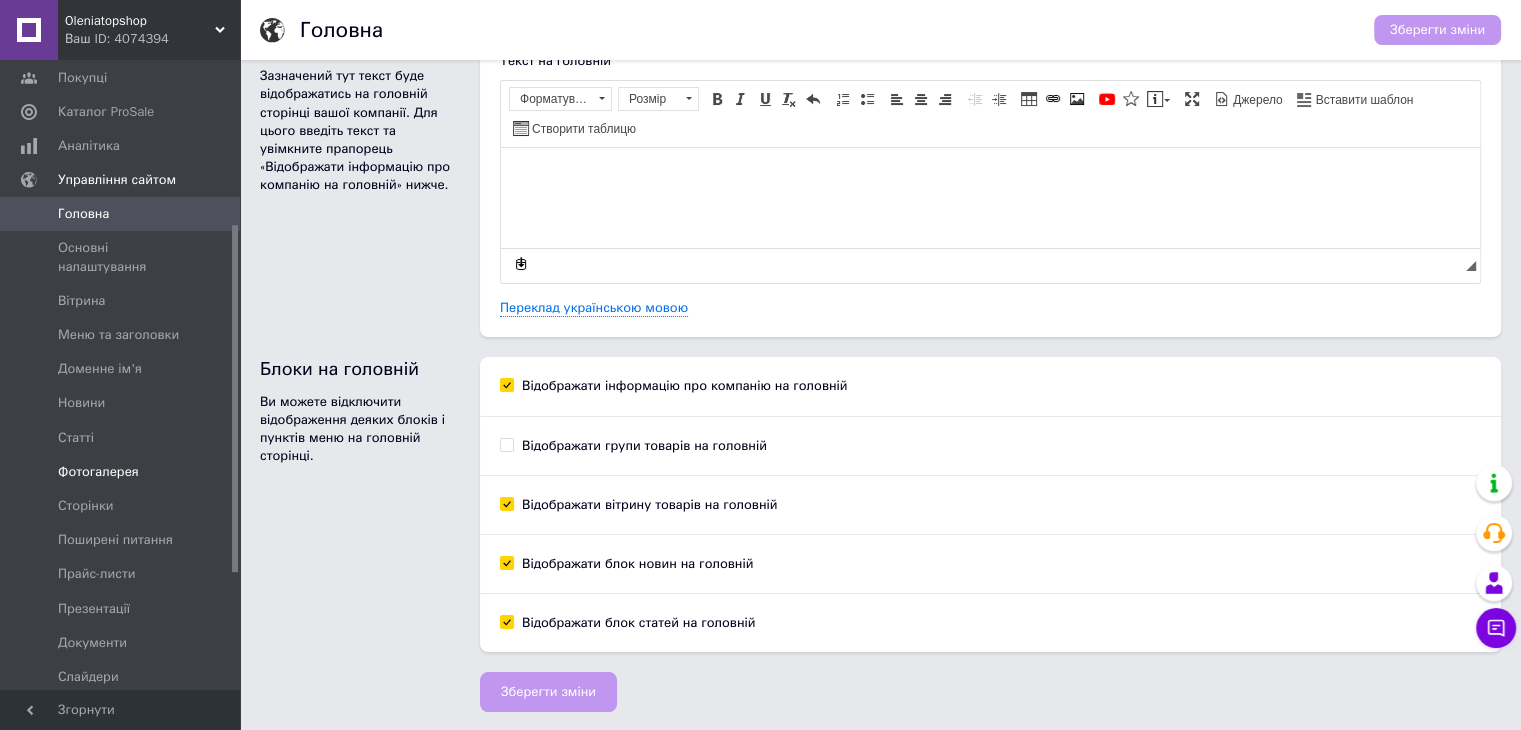 click on "Фотогалерея" at bounding box center [98, 472] 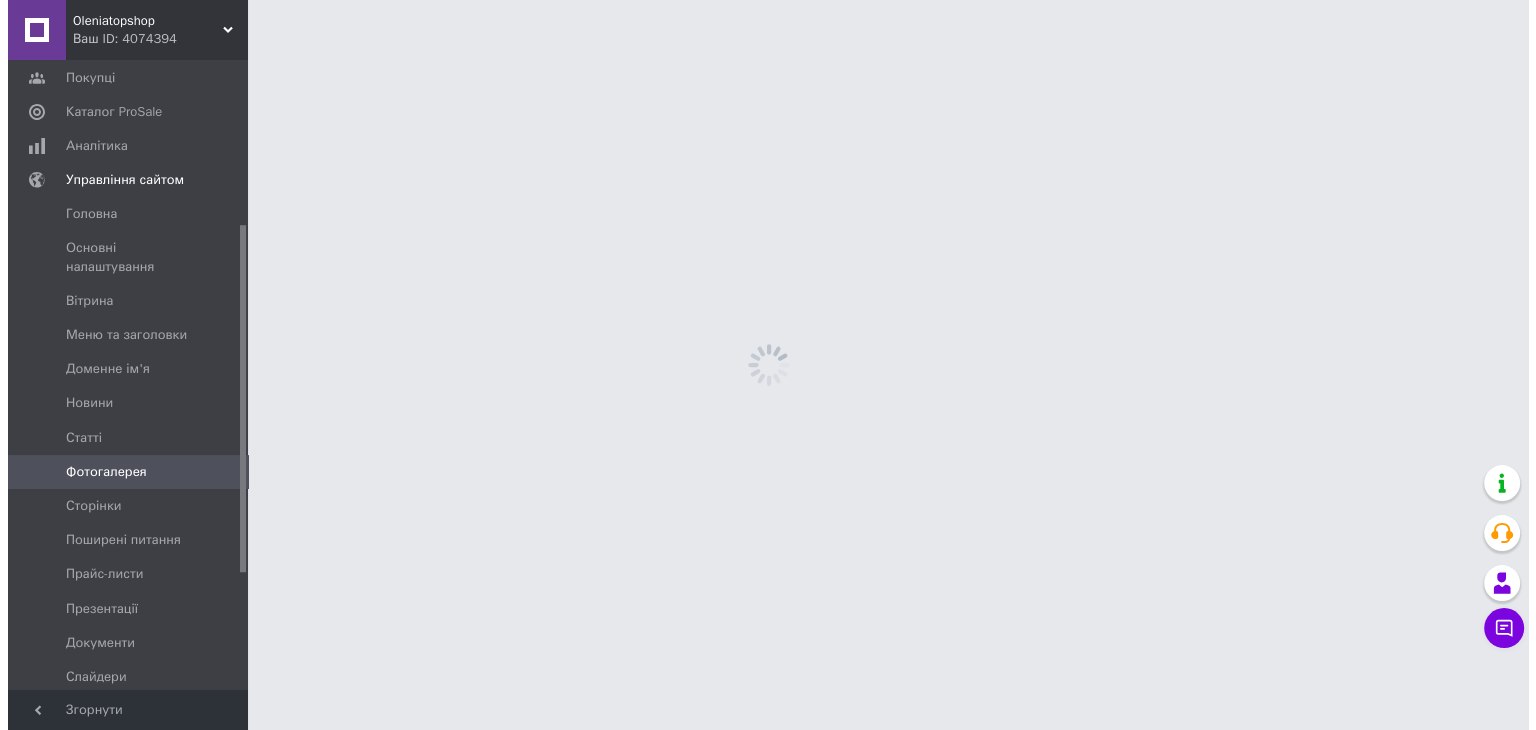 scroll, scrollTop: 0, scrollLeft: 0, axis: both 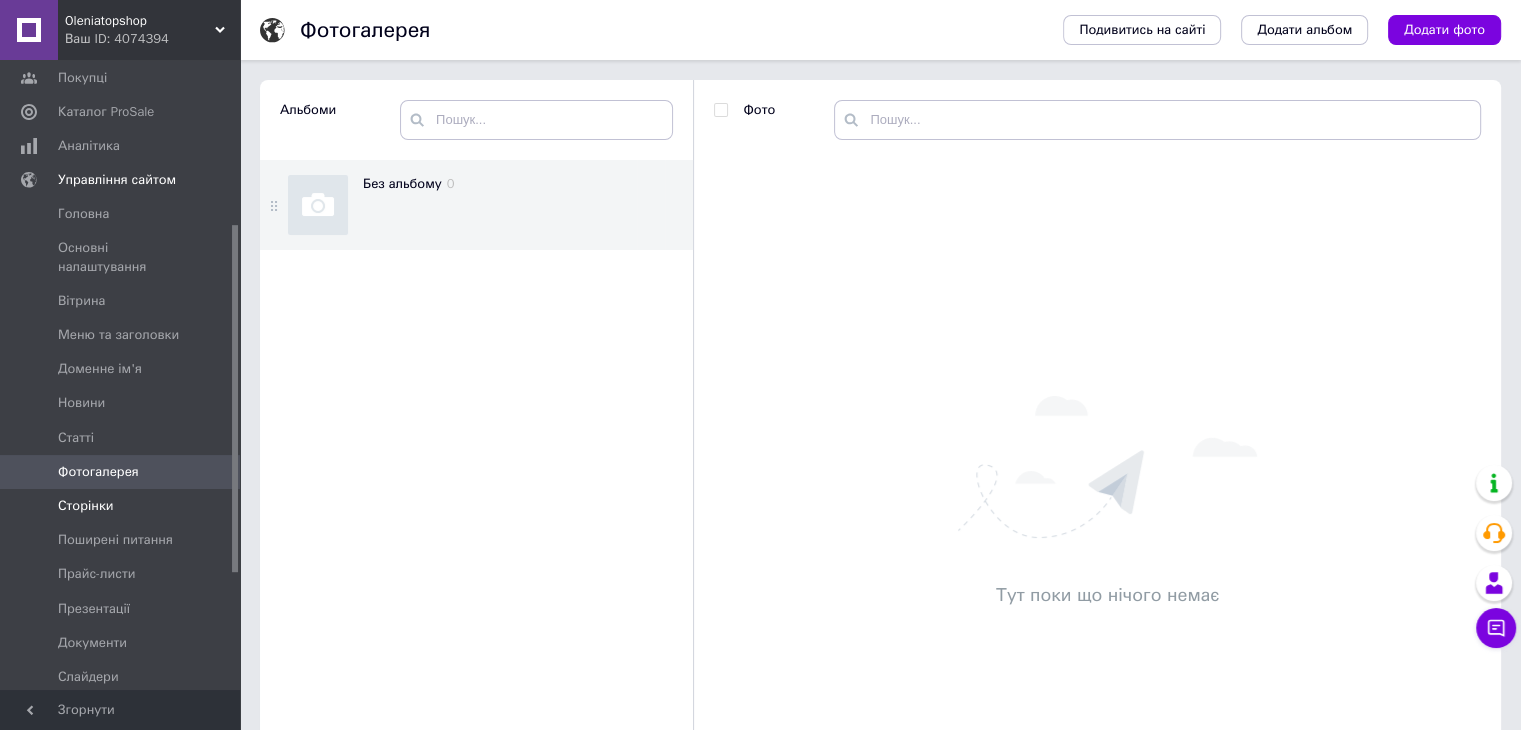 click on "Сторінки" at bounding box center [85, 506] 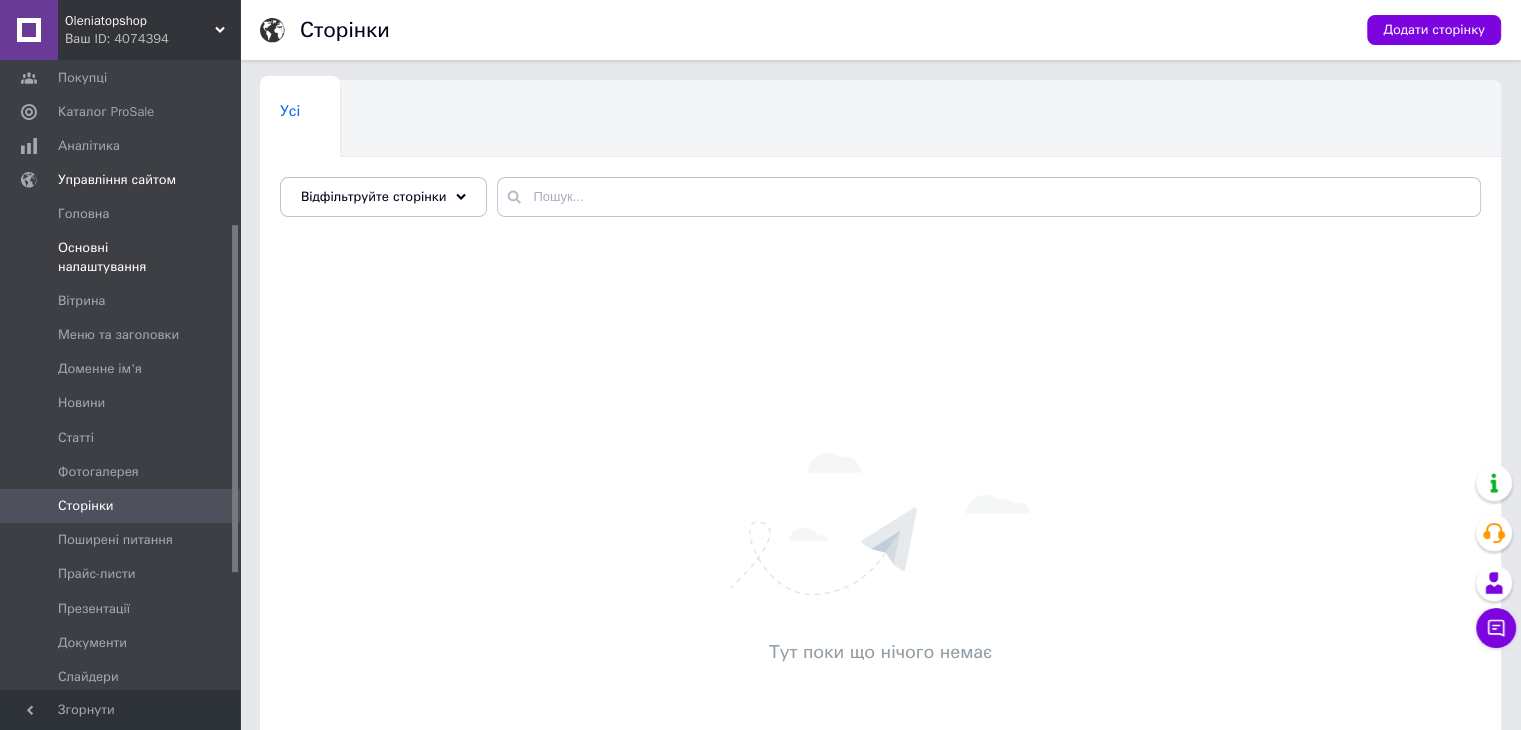 click on "Основні налаштування" at bounding box center [121, 257] 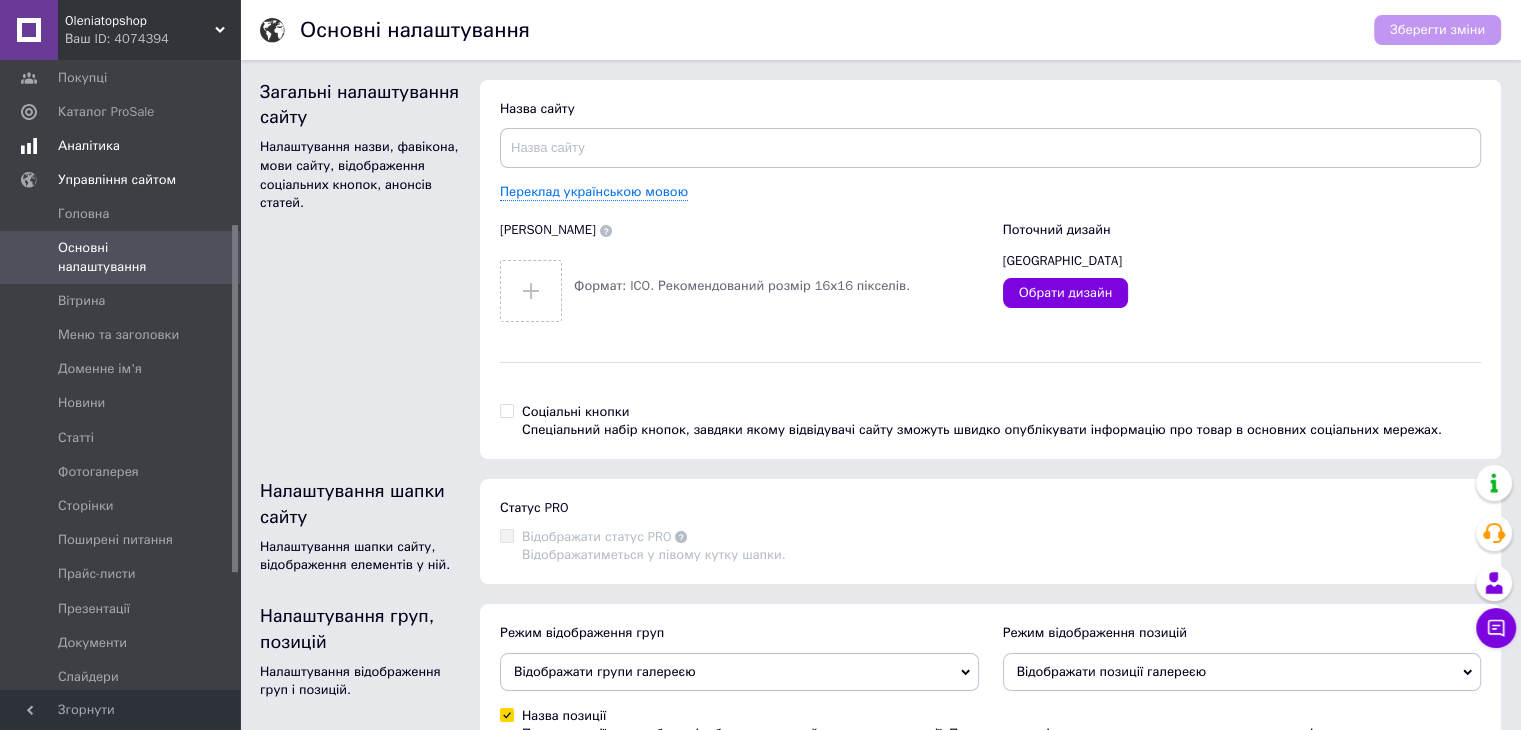 click on "Аналітика" at bounding box center (89, 146) 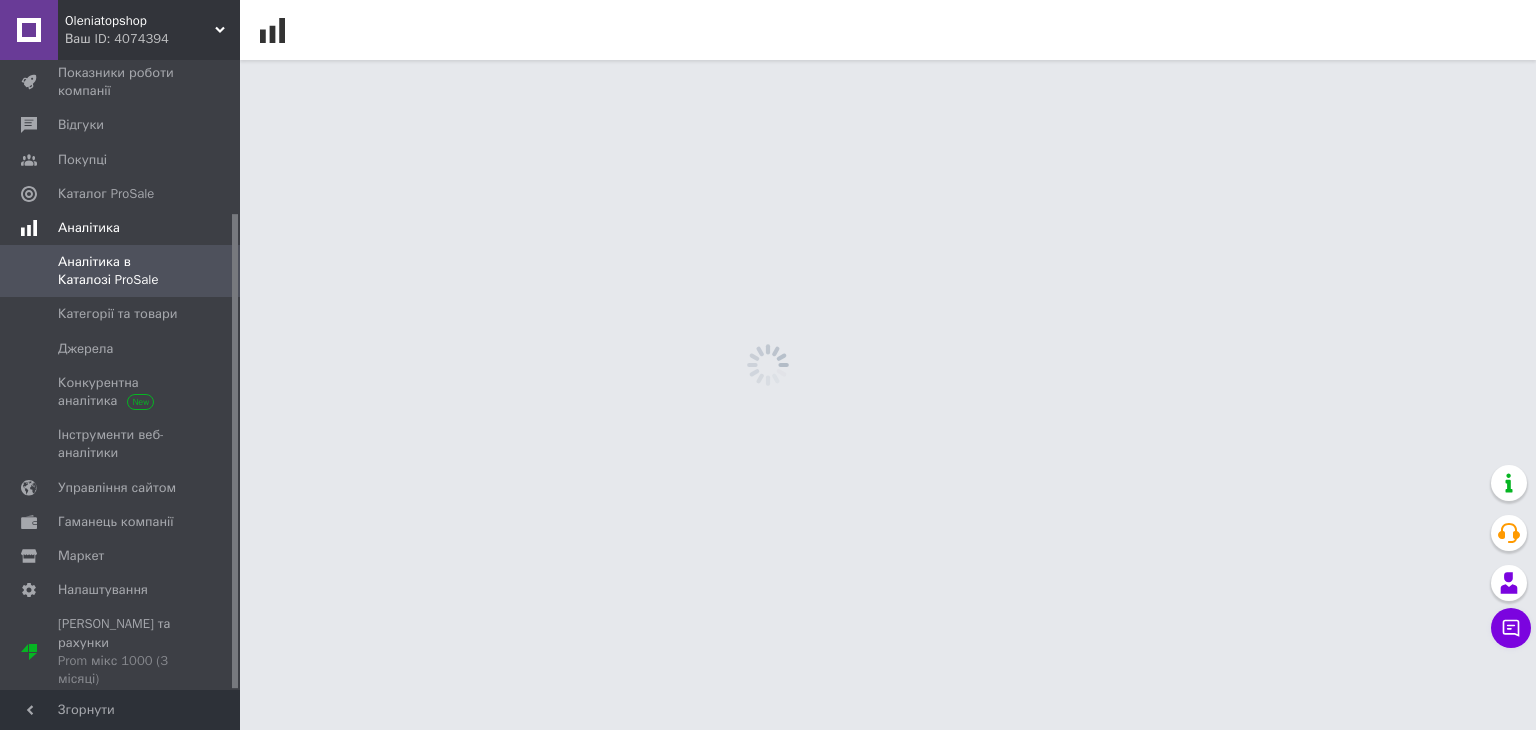 scroll, scrollTop: 203, scrollLeft: 0, axis: vertical 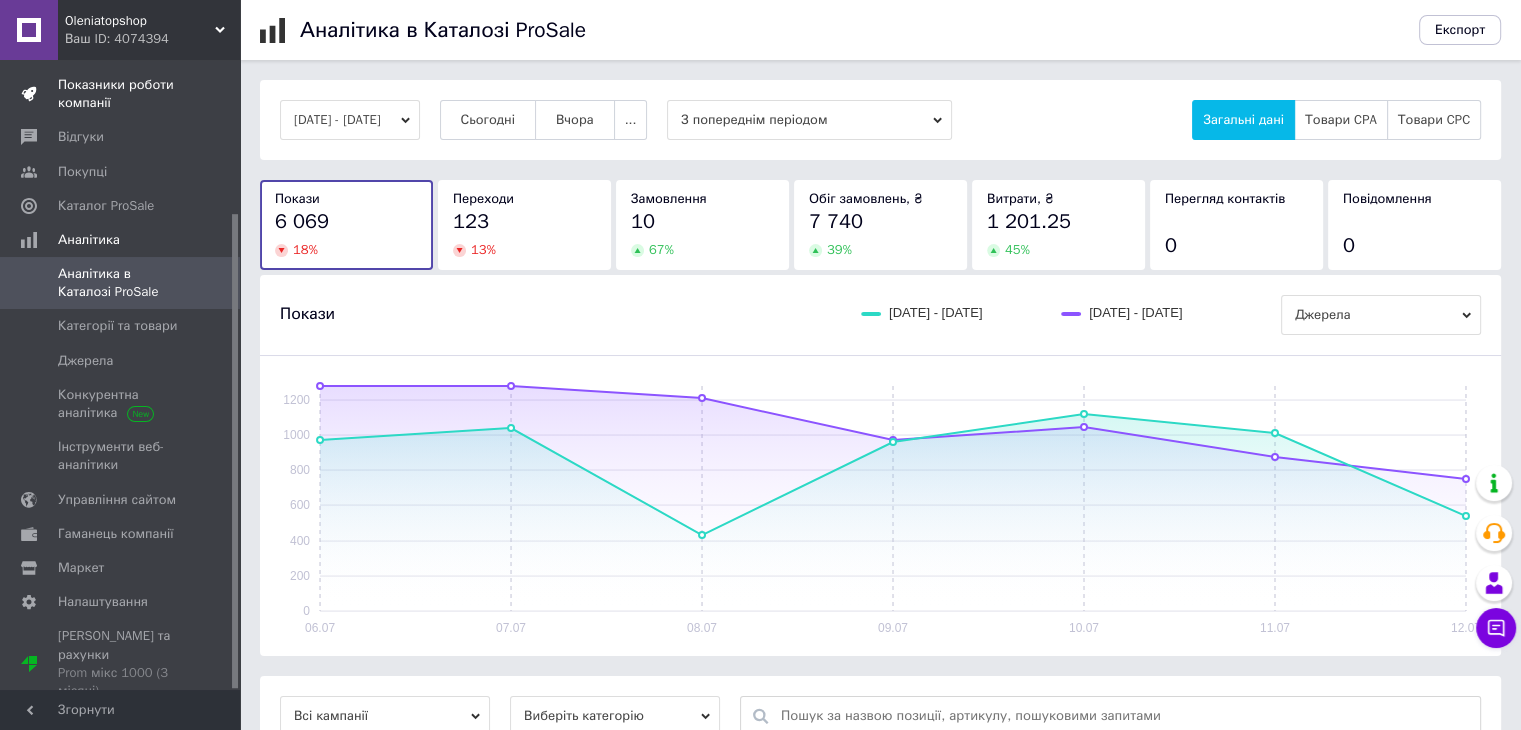 click on "Показники роботи компанії" at bounding box center (123, 94) 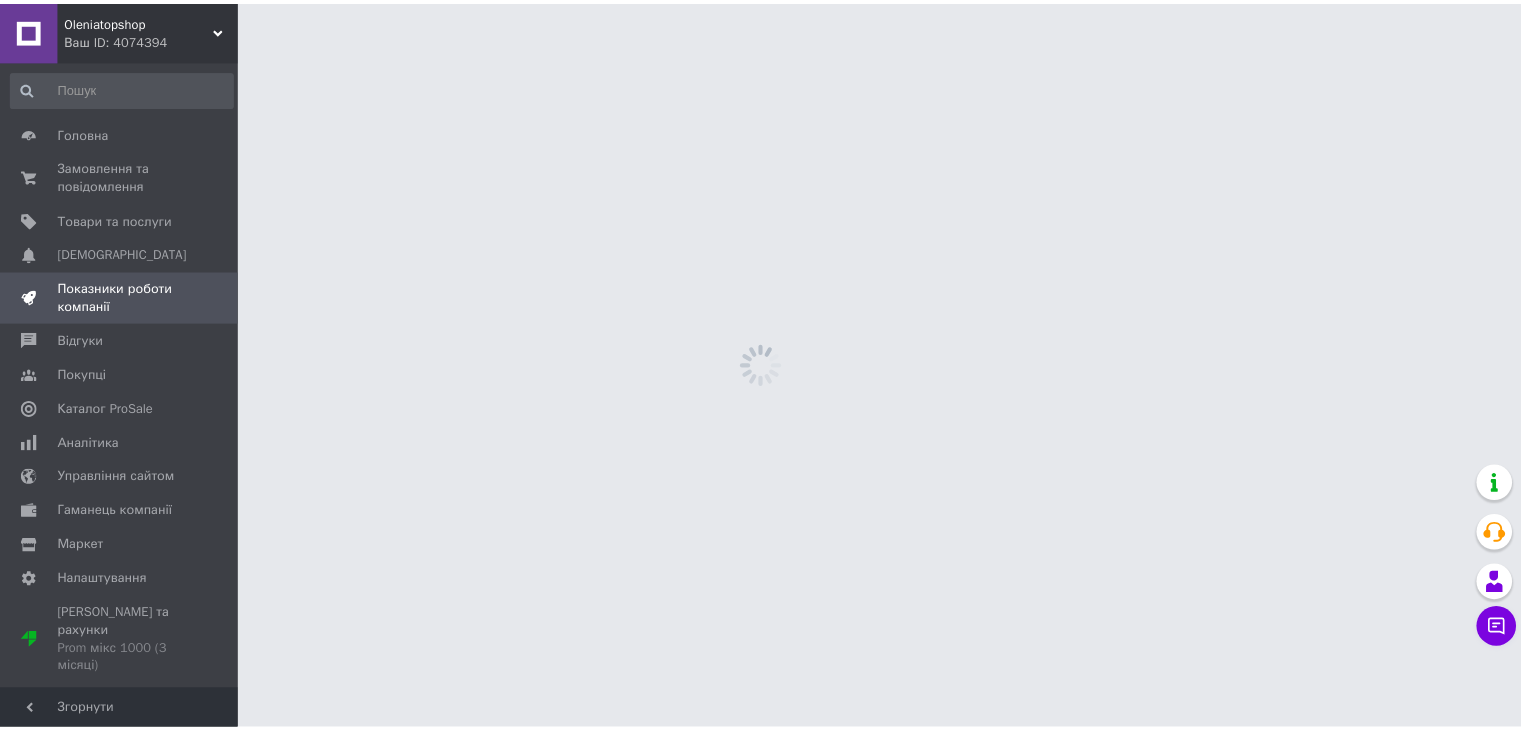 scroll, scrollTop: 0, scrollLeft: 0, axis: both 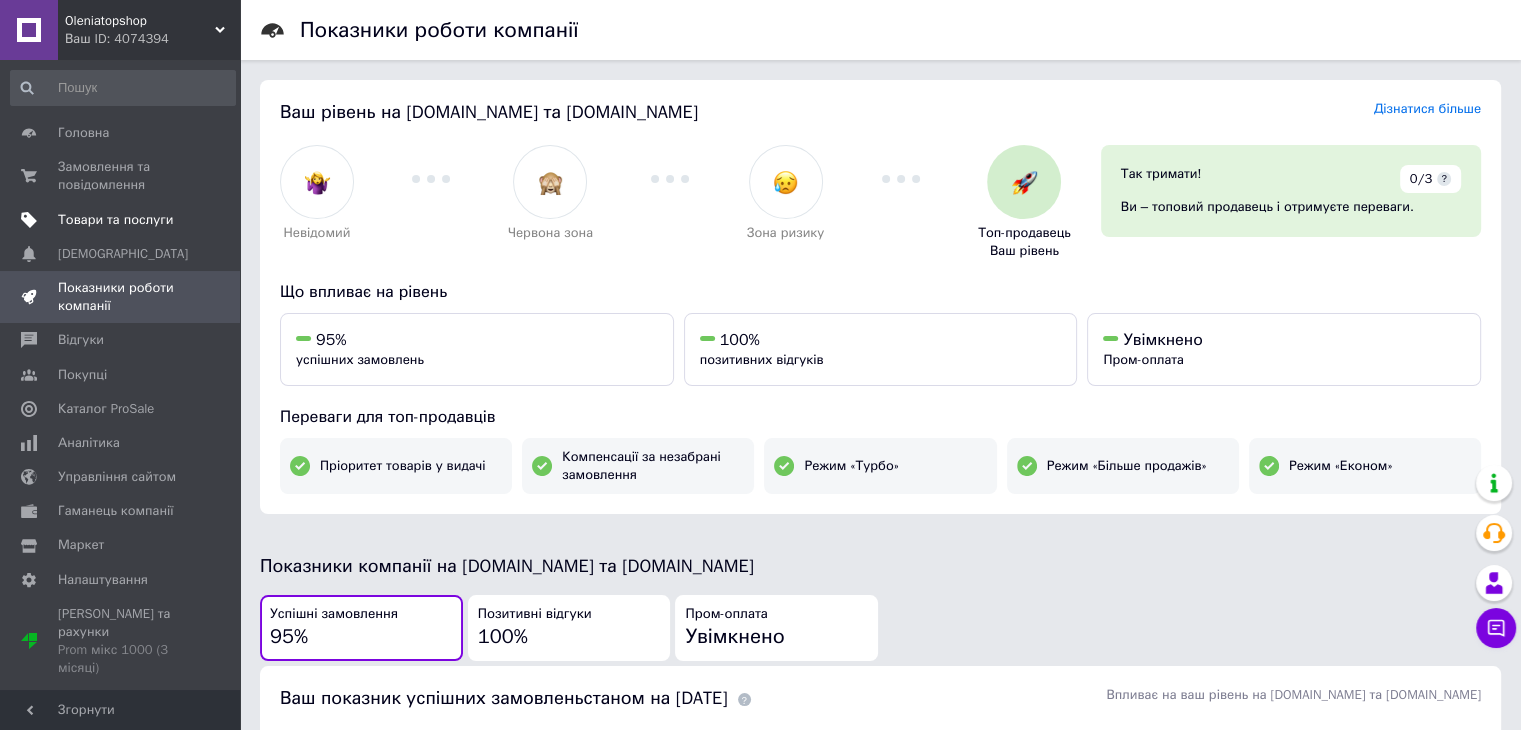 click on "Товари та послуги" at bounding box center (115, 220) 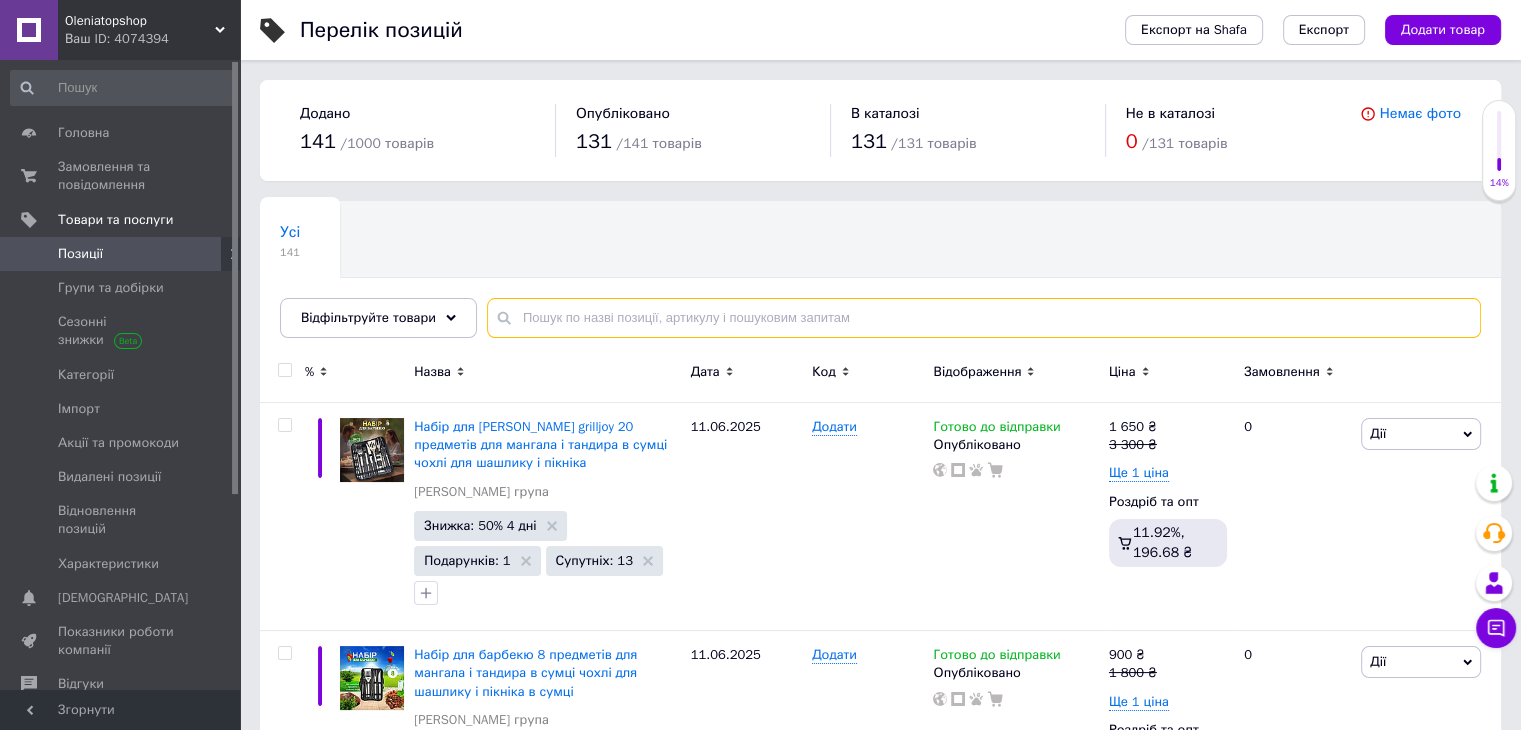 click at bounding box center (984, 318) 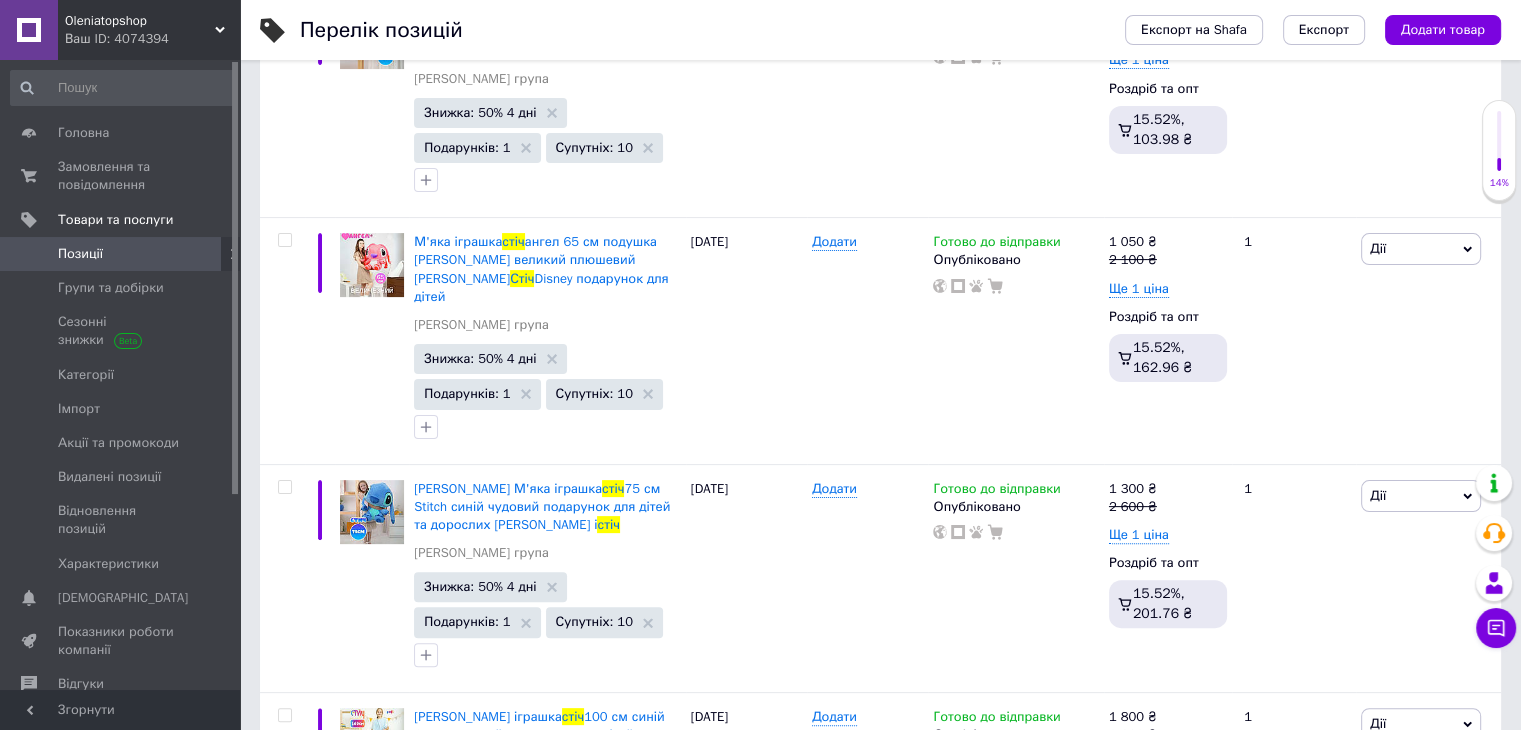 scroll, scrollTop: 426, scrollLeft: 0, axis: vertical 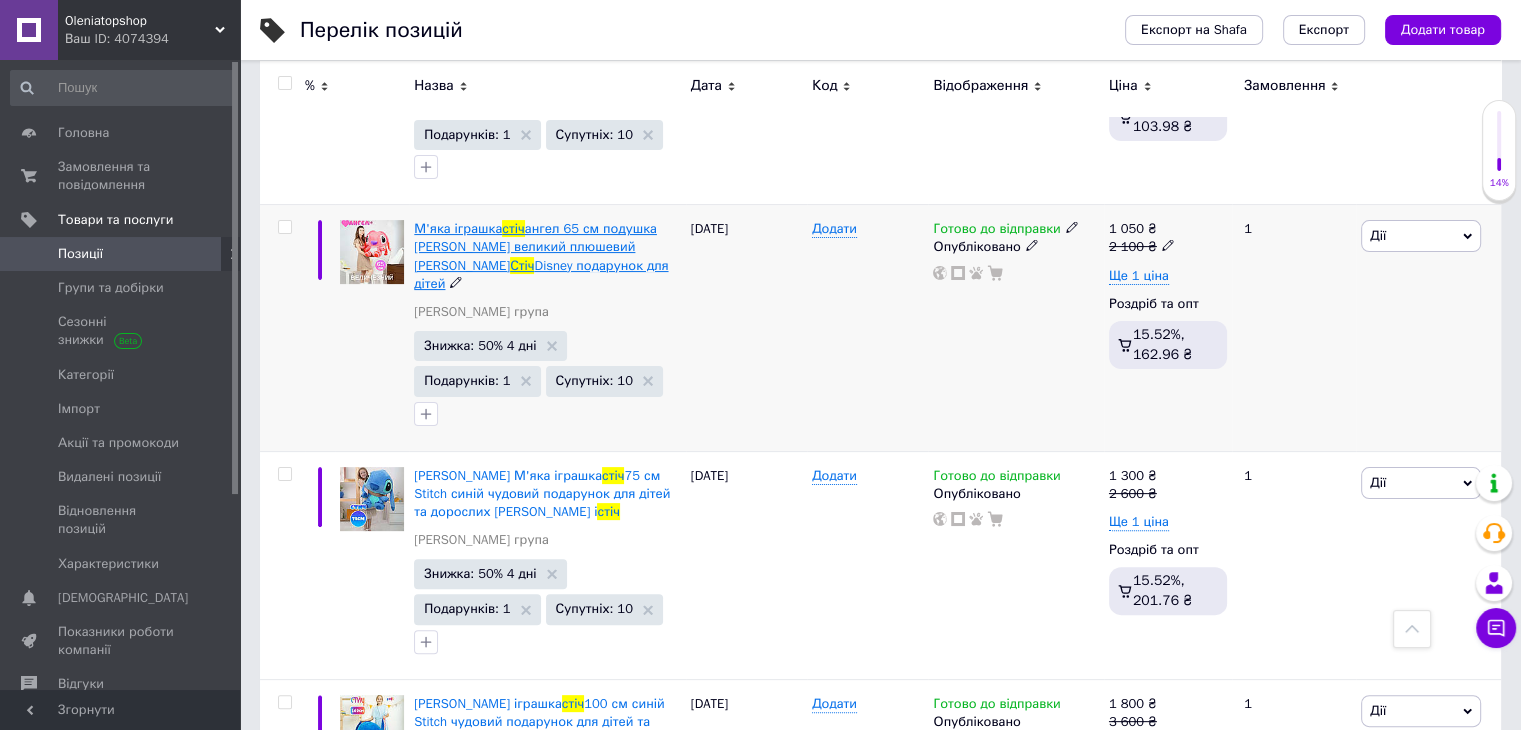 type on "стіч" 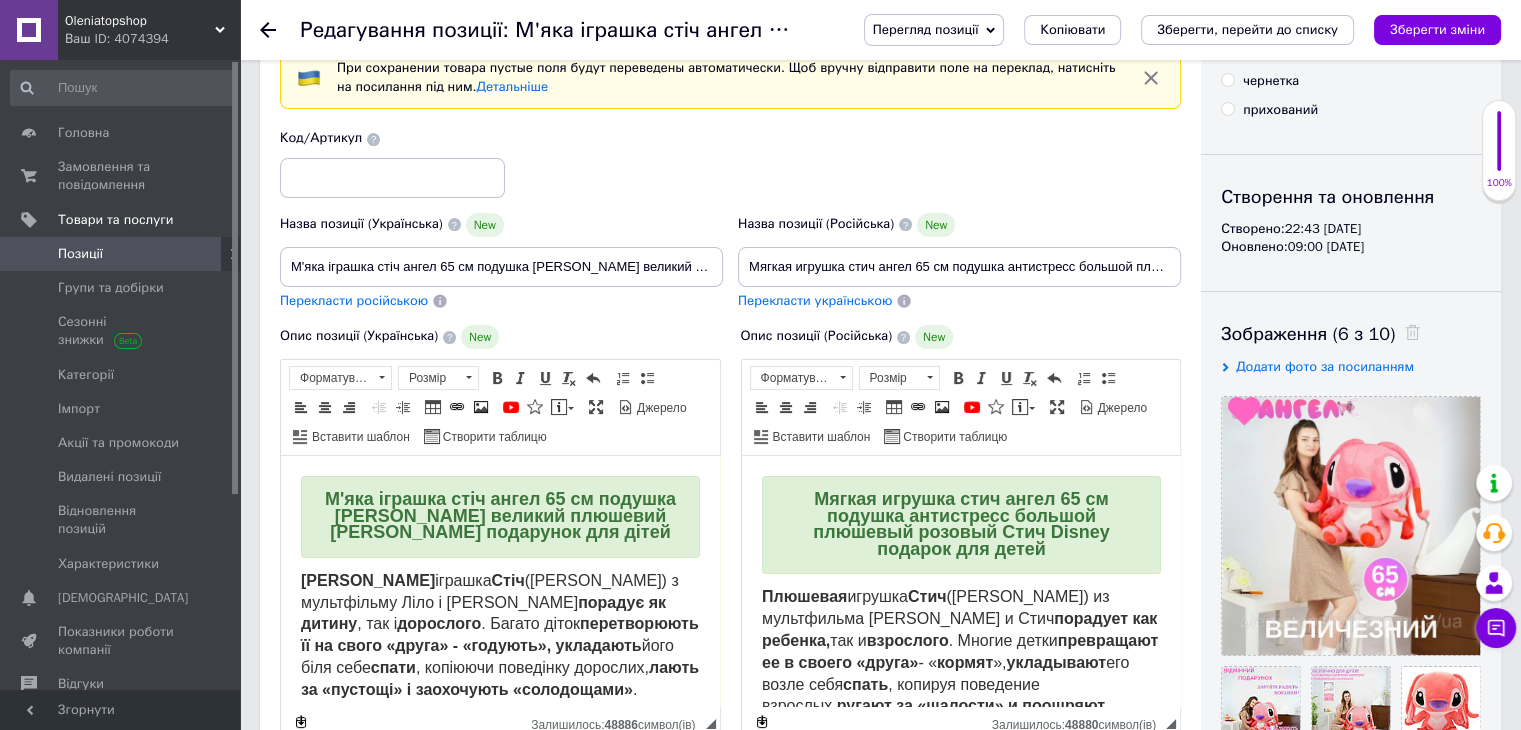 scroll, scrollTop: 120, scrollLeft: 0, axis: vertical 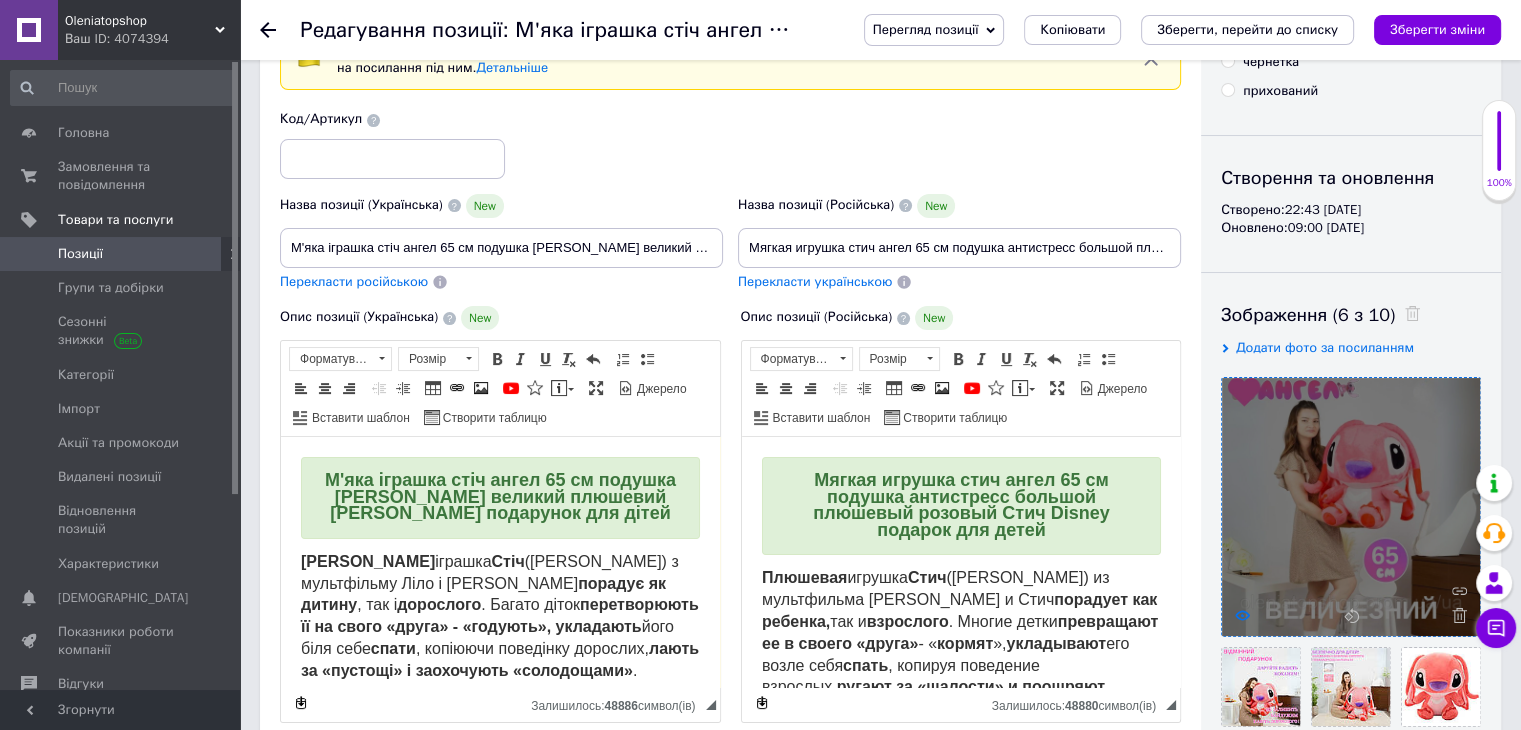 click 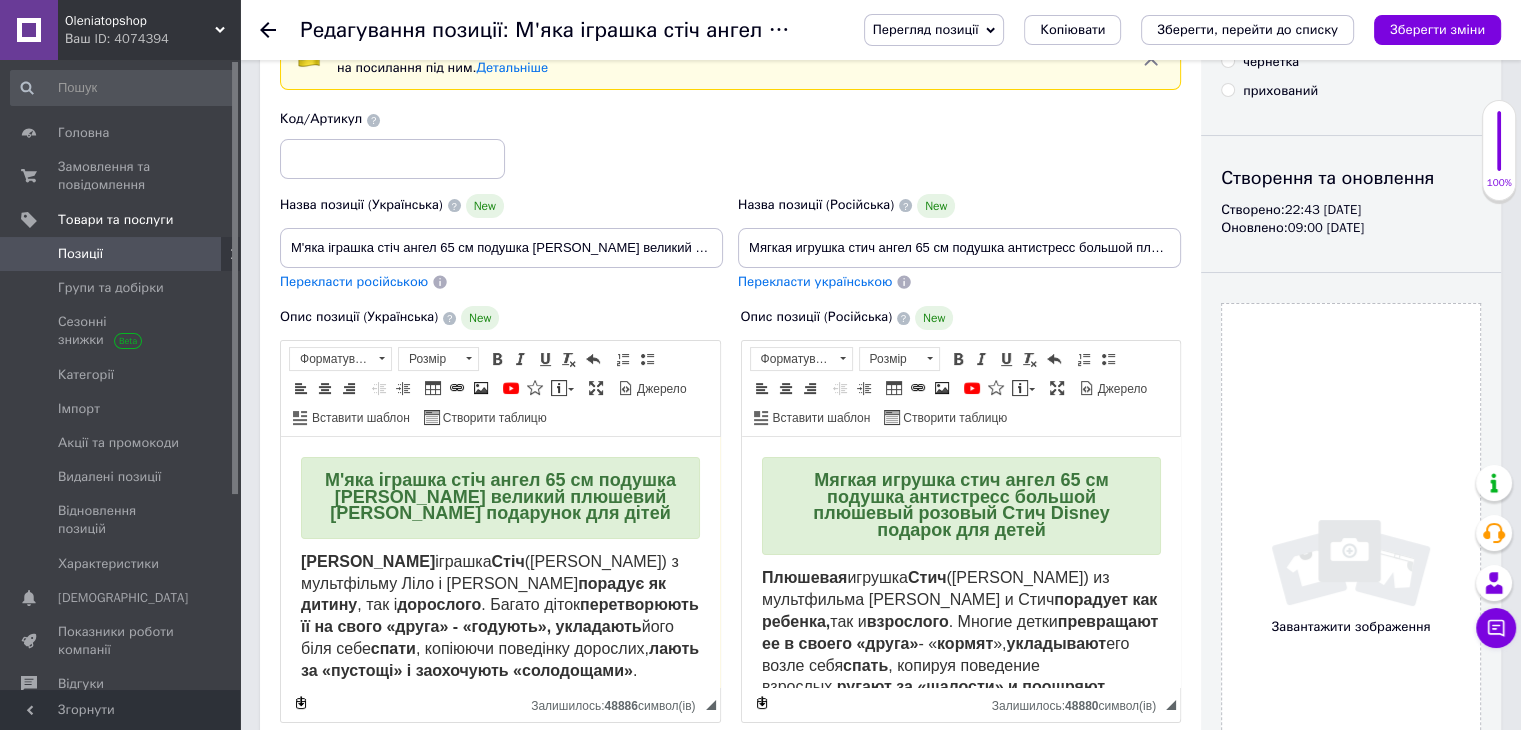 drag, startPoint x: 992, startPoint y: 461, endPoint x: 1305, endPoint y: 525, distance: 319.47614 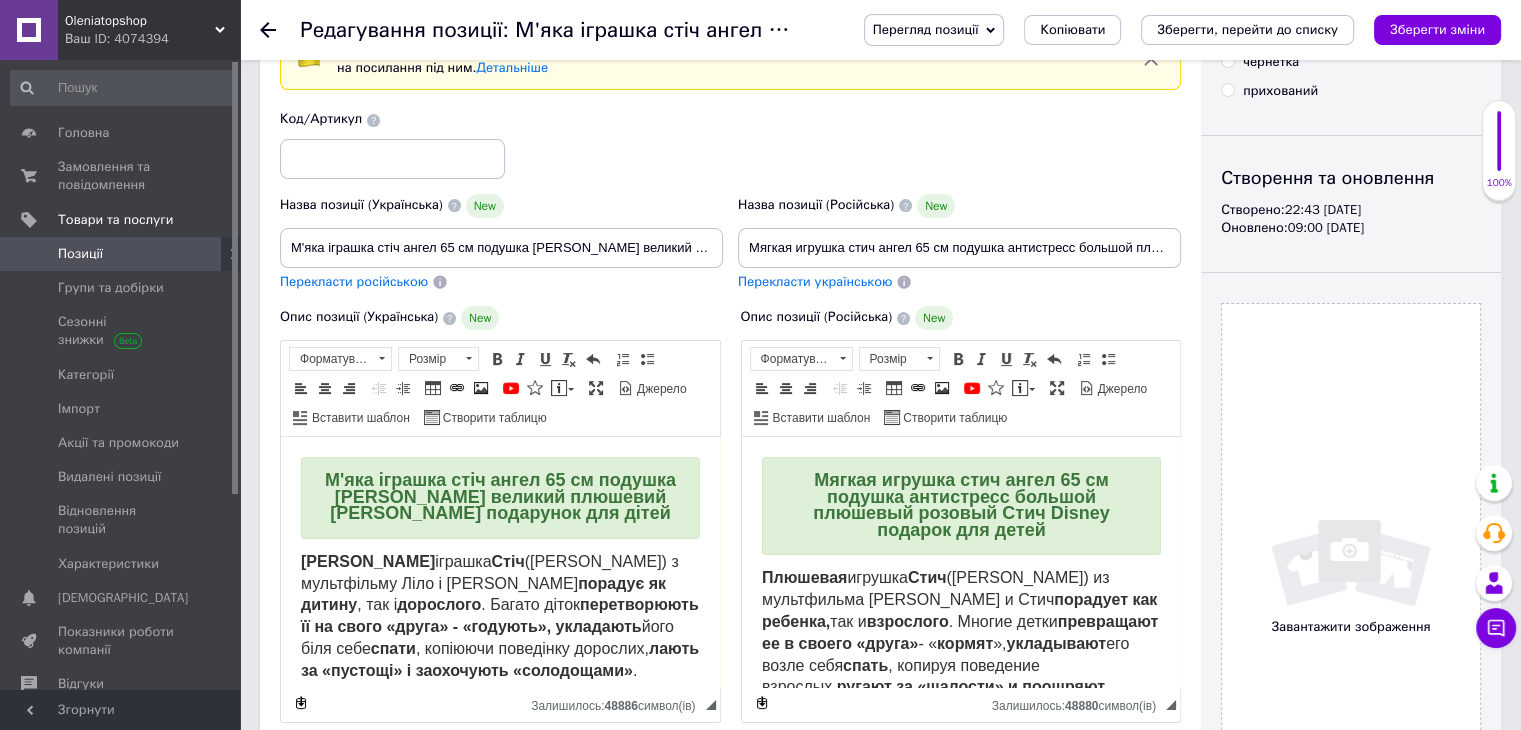 click at bounding box center (1351, 563) 